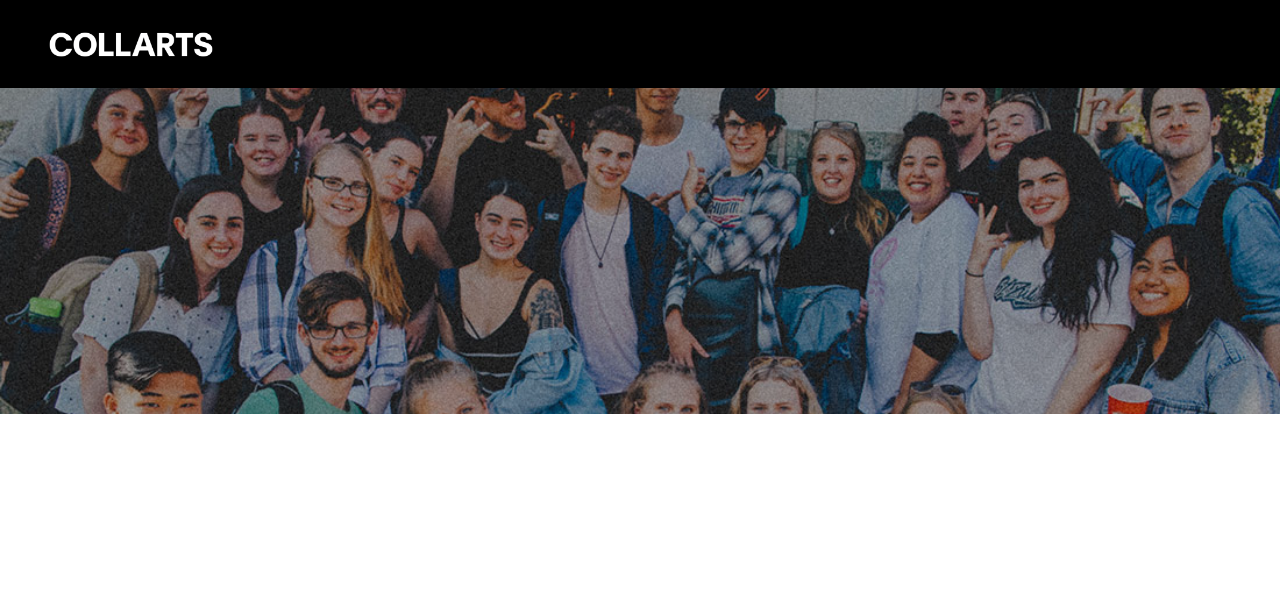 scroll, scrollTop: 0, scrollLeft: 0, axis: both 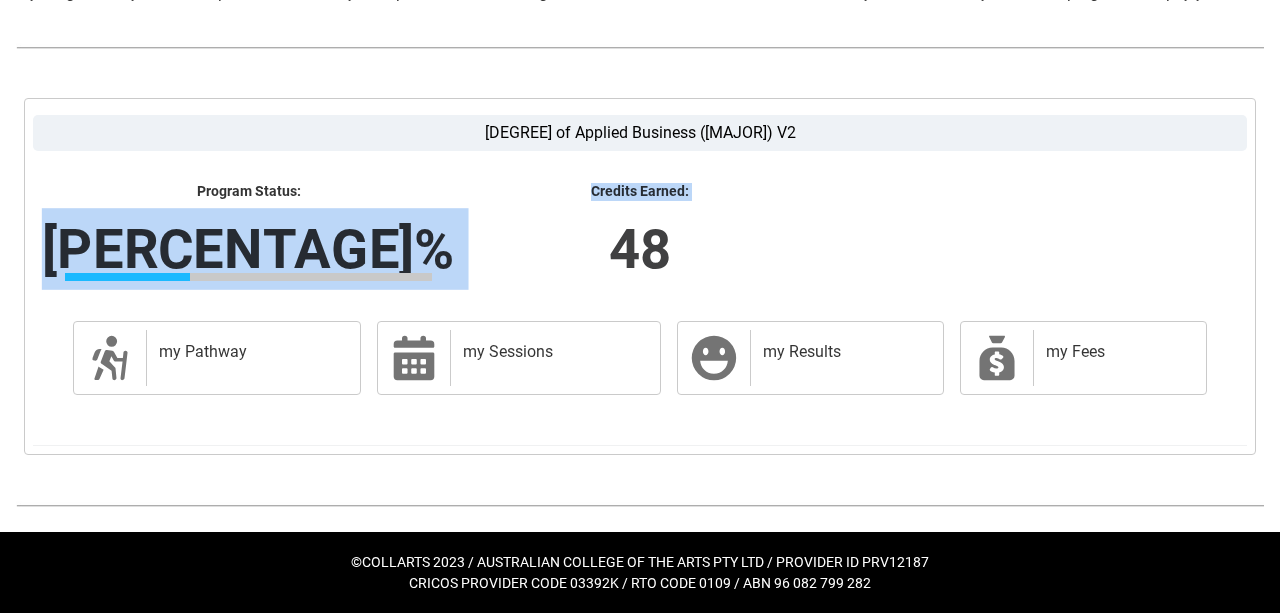 drag, startPoint x: 212, startPoint y: 250, endPoint x: 321, endPoint y: 250, distance: 109 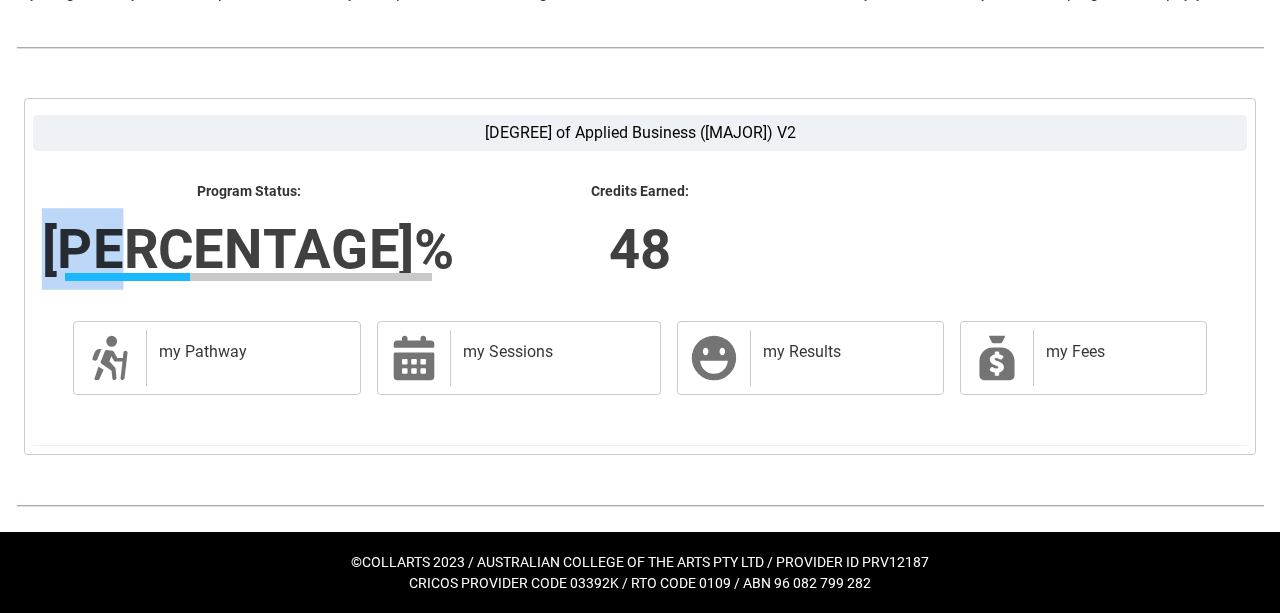 click on "34%" 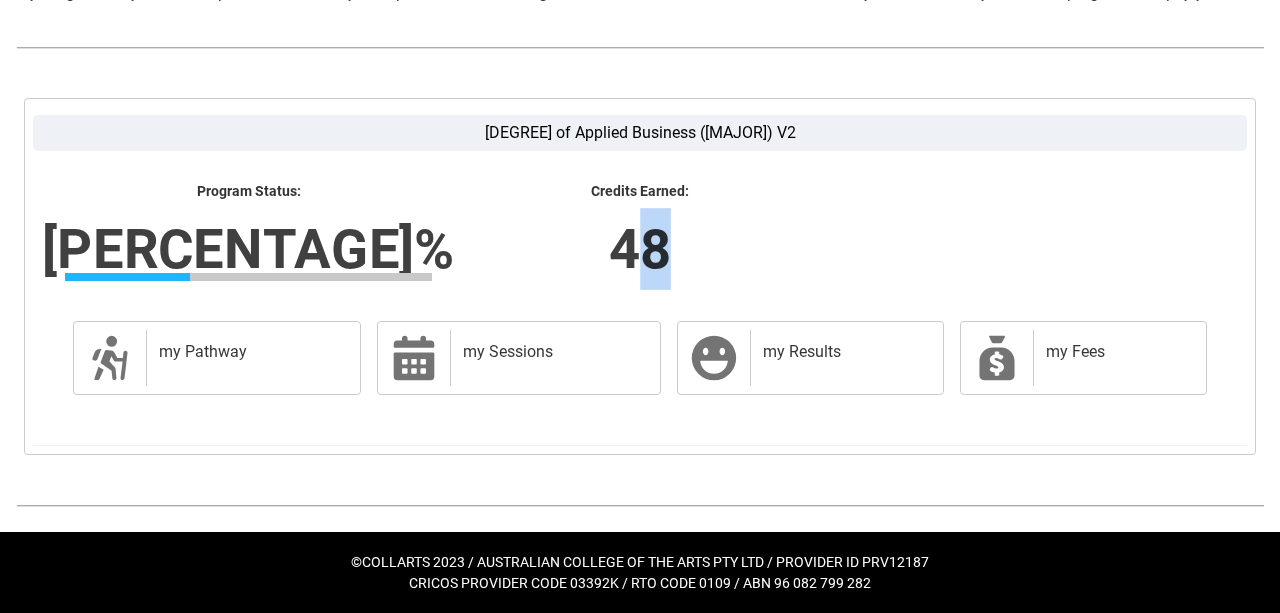 drag, startPoint x: 626, startPoint y: 242, endPoint x: 674, endPoint y: 243, distance: 48.010414 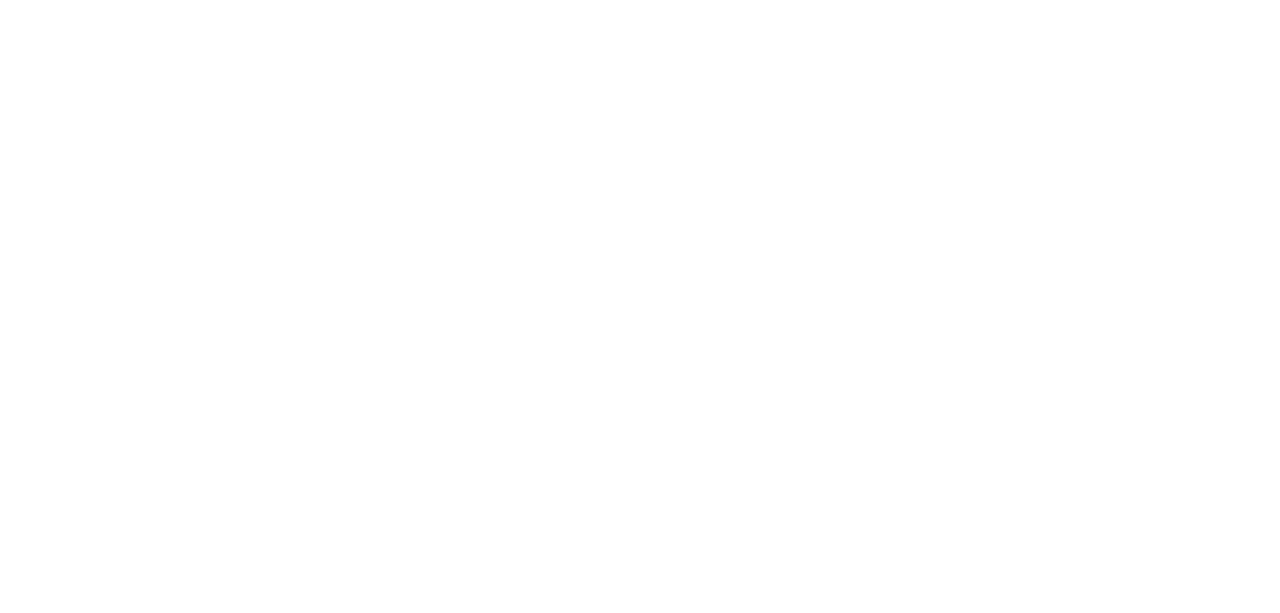 scroll, scrollTop: 0, scrollLeft: 0, axis: both 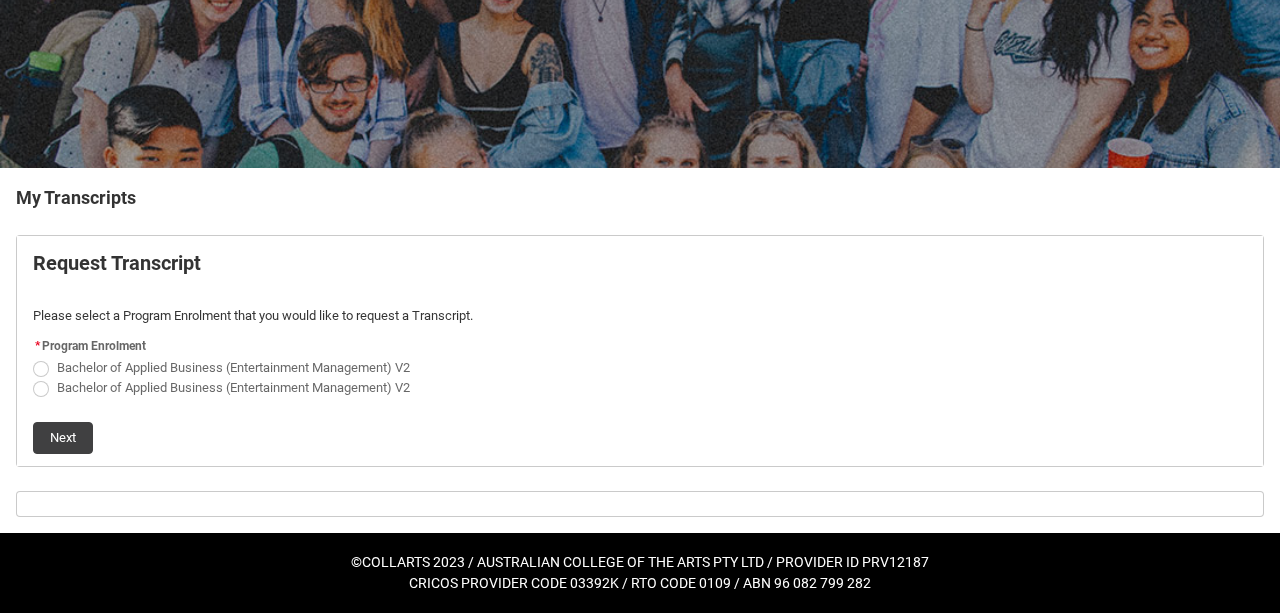 click at bounding box center (41, 369) 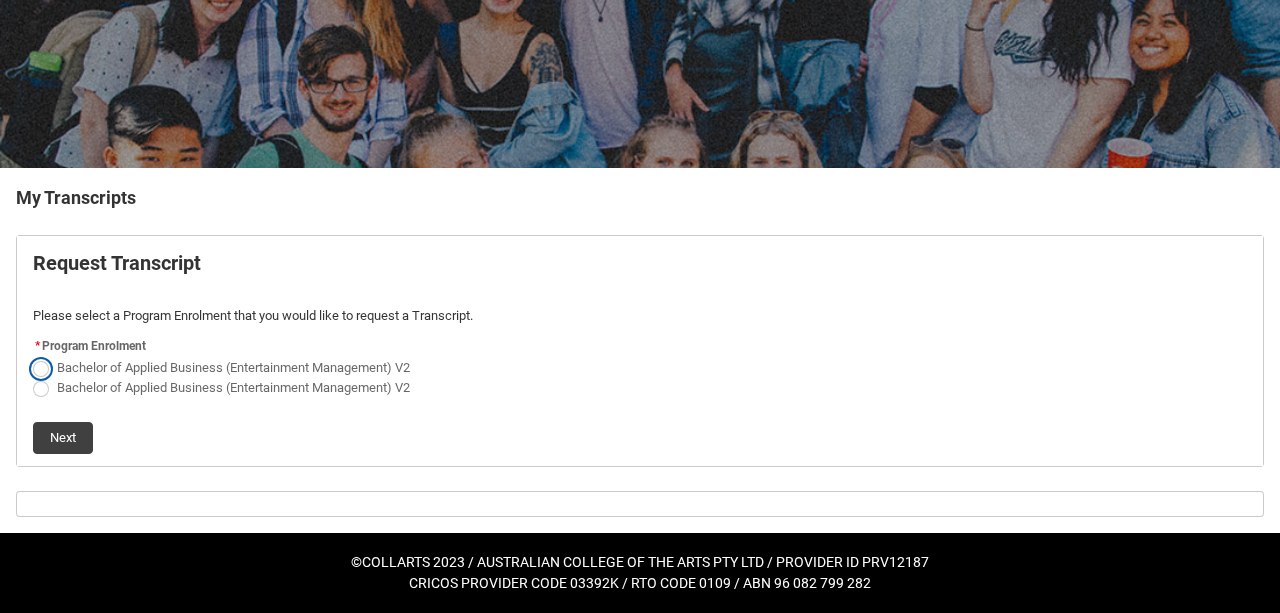 click on "Bachelor of Applied Business (Entertainment Management) V2" at bounding box center [32, 356] 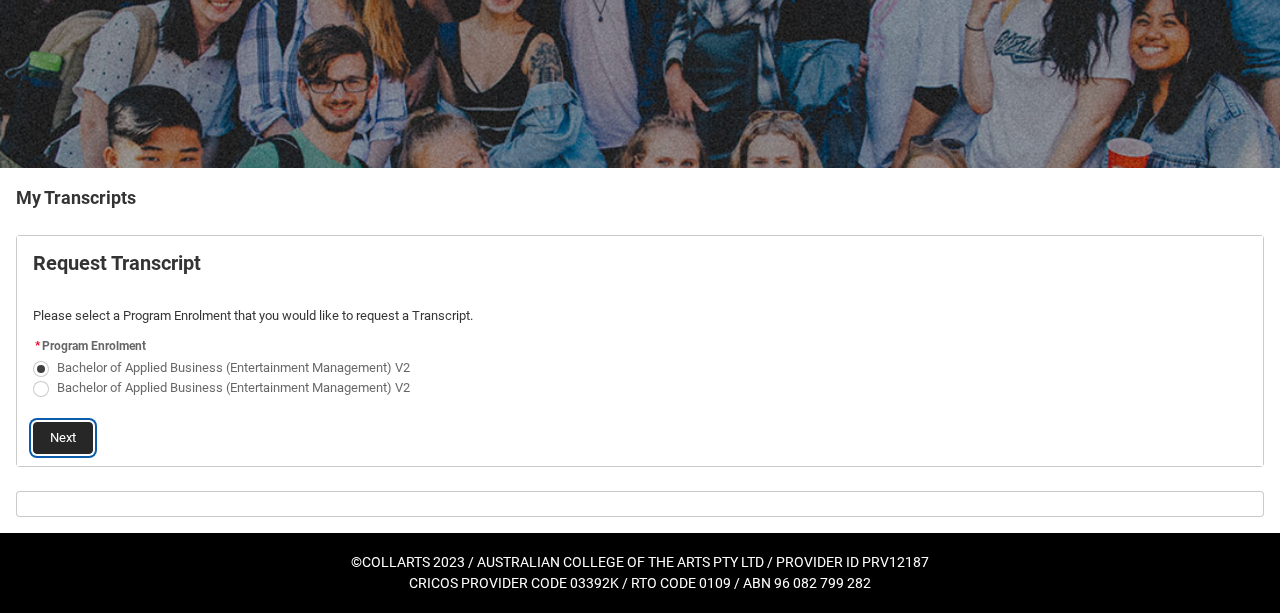 click on "Next" 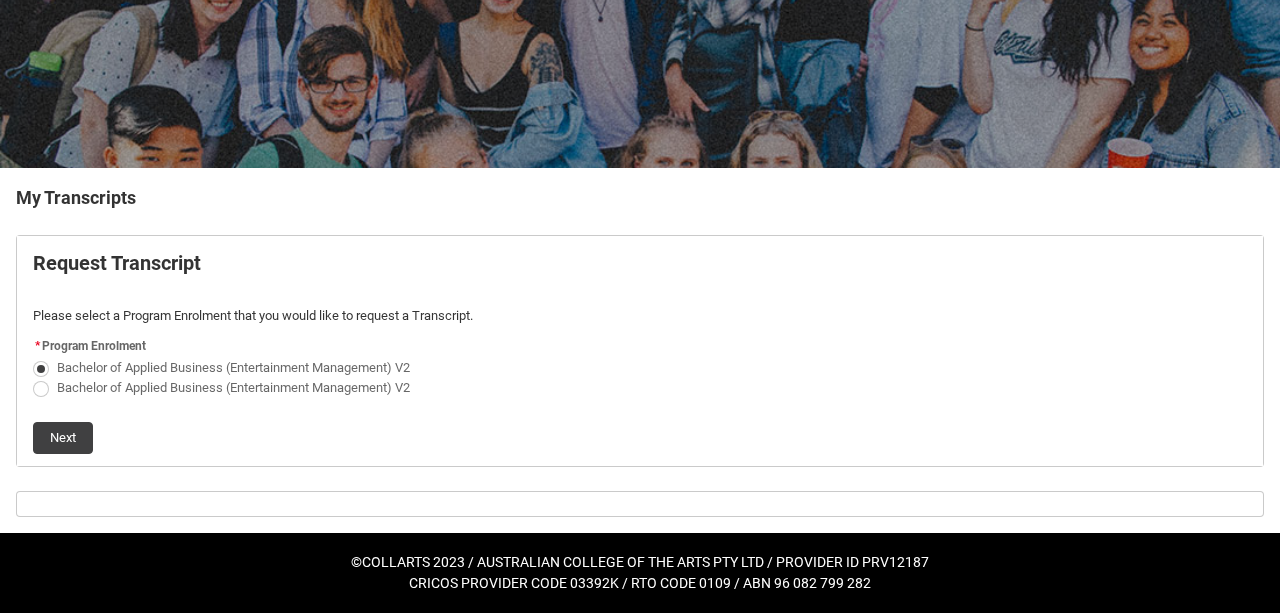scroll, scrollTop: 168, scrollLeft: 0, axis: vertical 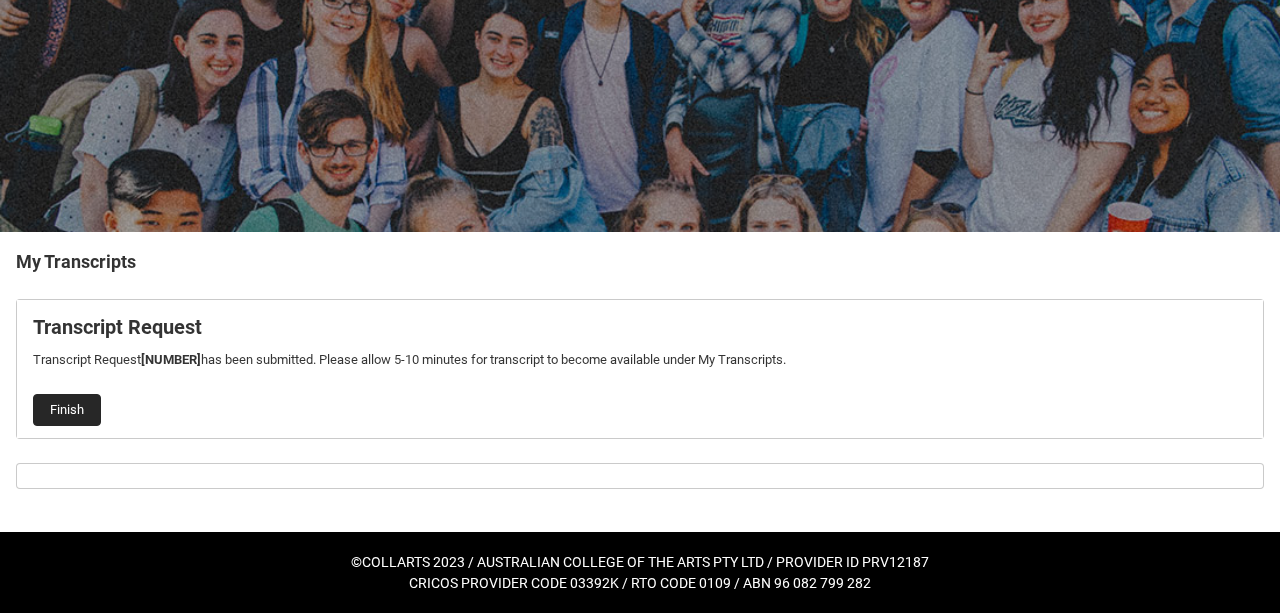 click on "Finish" 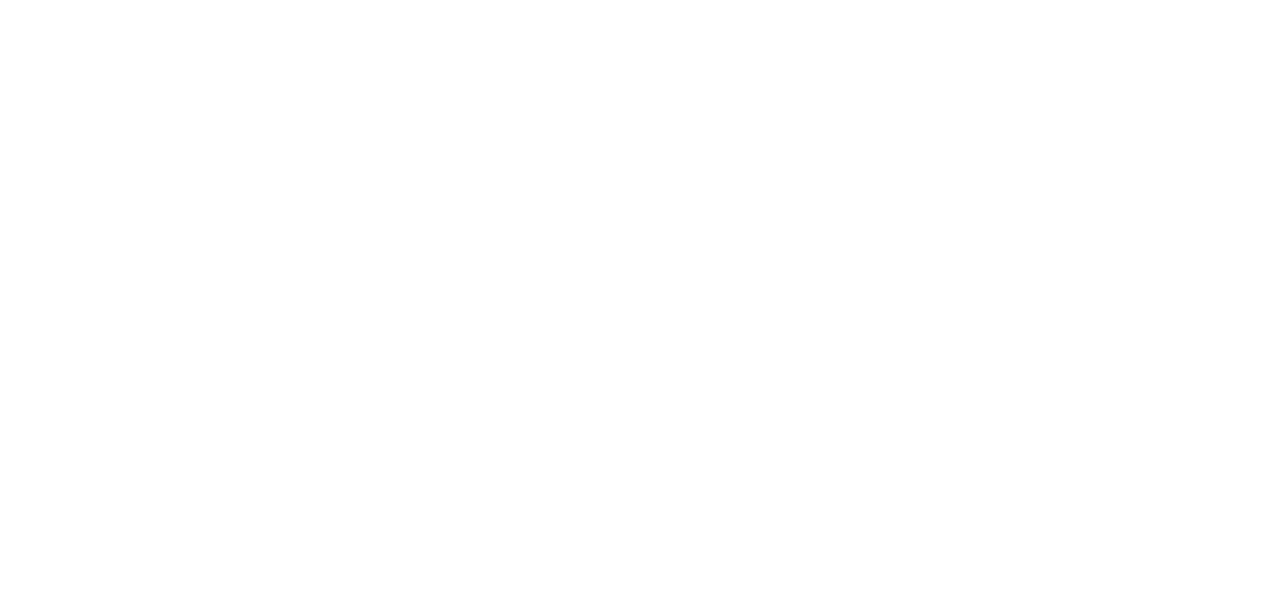 scroll, scrollTop: 0, scrollLeft: 0, axis: both 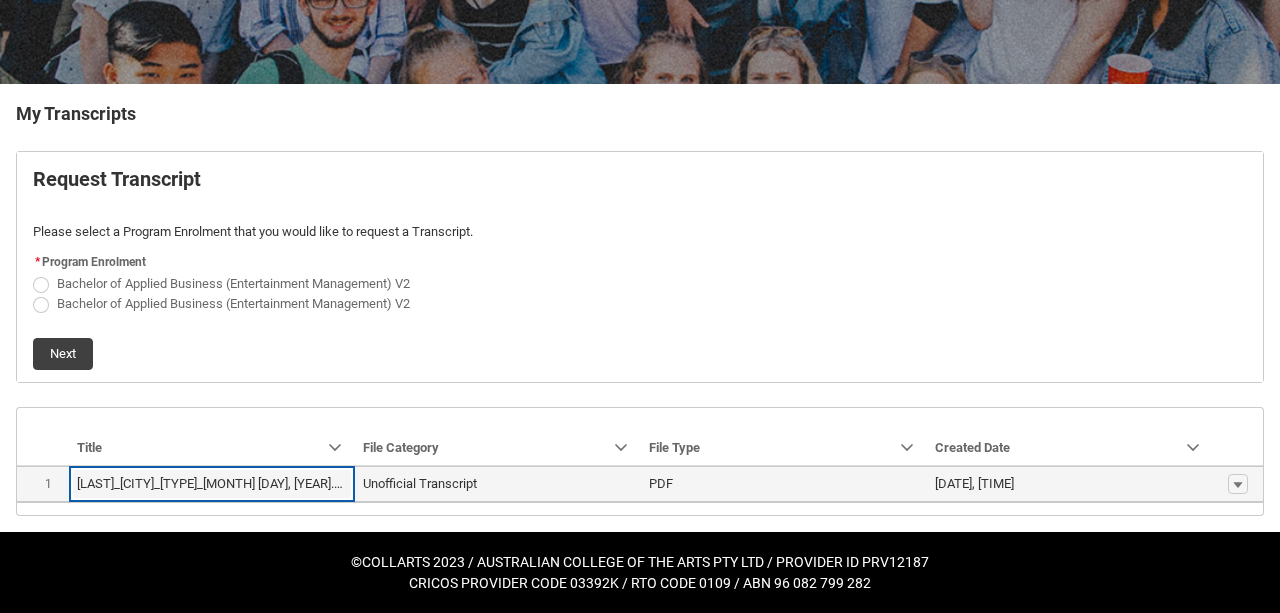 click on "Unofficial Transcript" at bounding box center (420, 483) 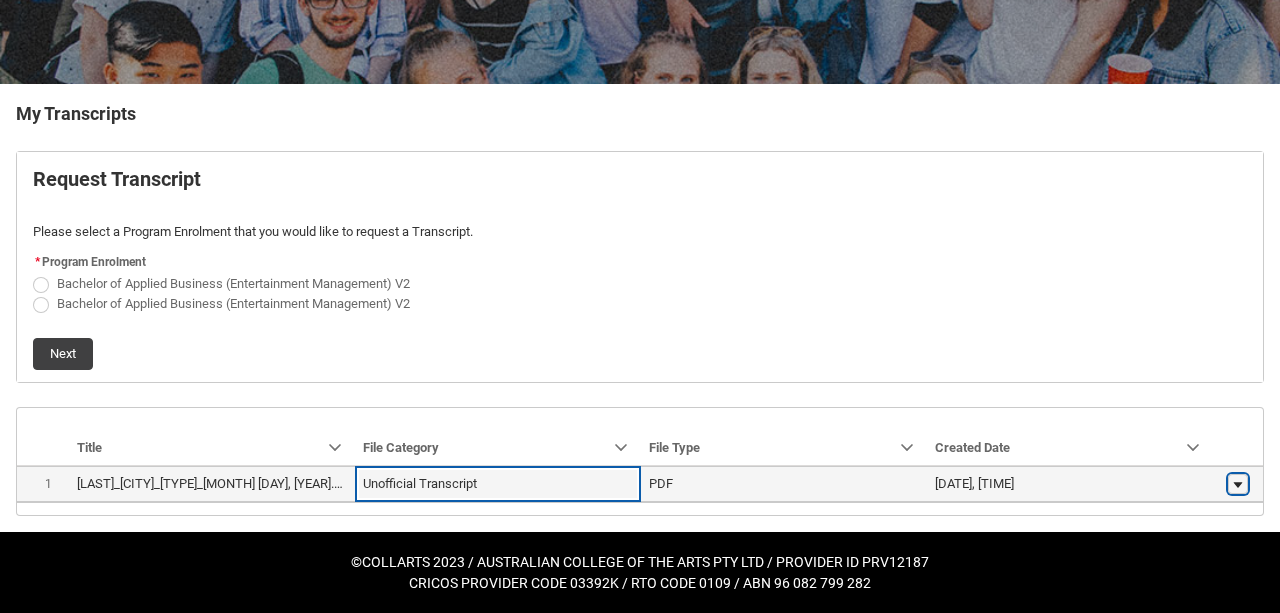 click 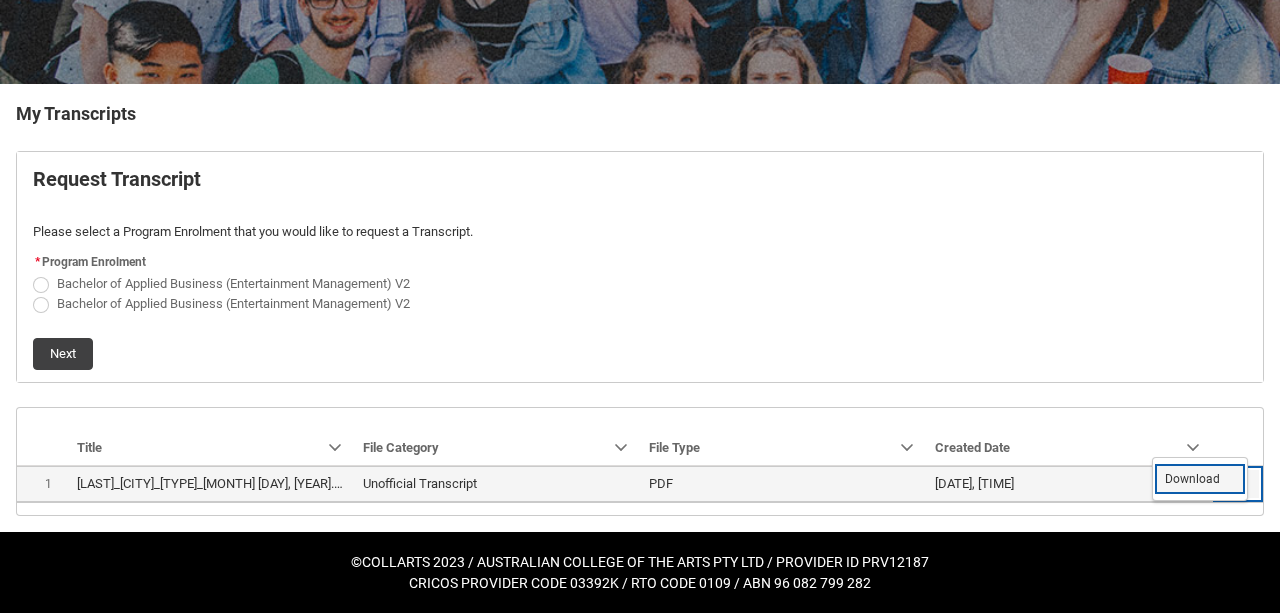 click on "Download" at bounding box center [1200, 479] 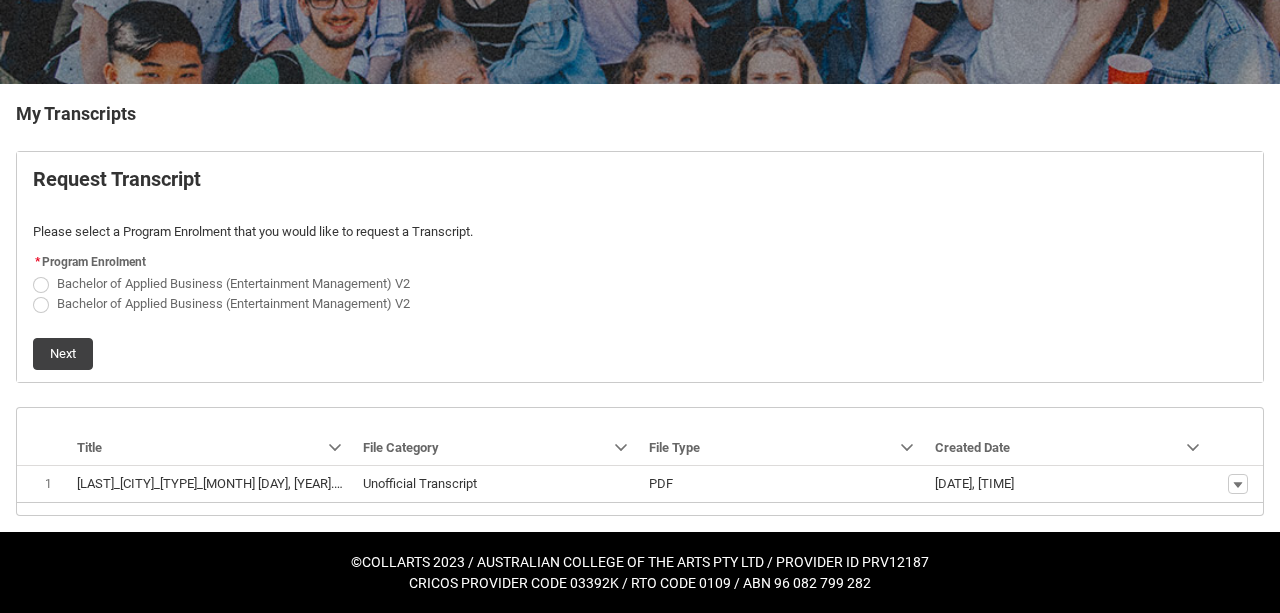 click on "Bachelor of Applied Business (Entertainment Management) V2" at bounding box center [225, 302] 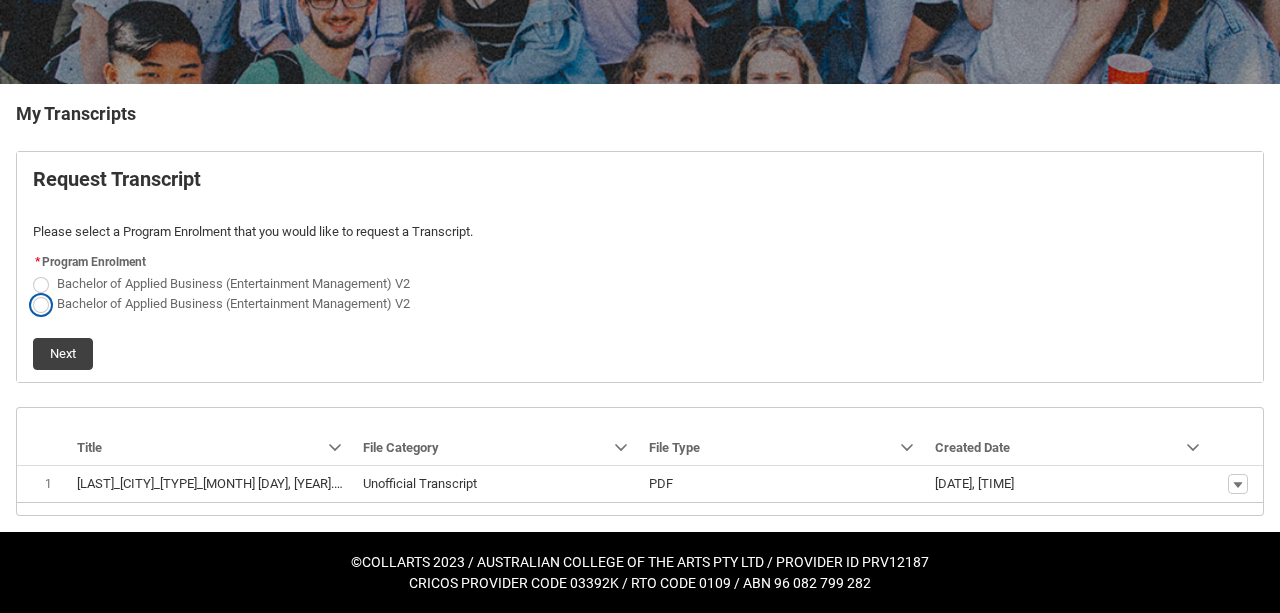click on "Bachelor of Applied Business (Entertainment Management) V2" at bounding box center (32, 292) 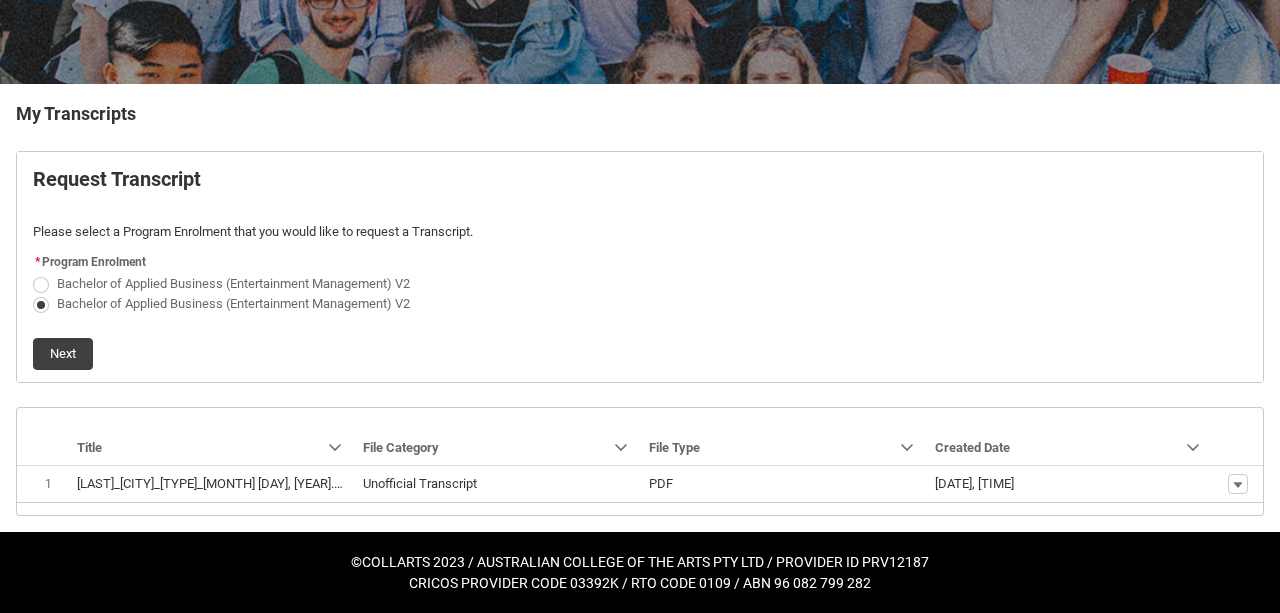 click on "Next" 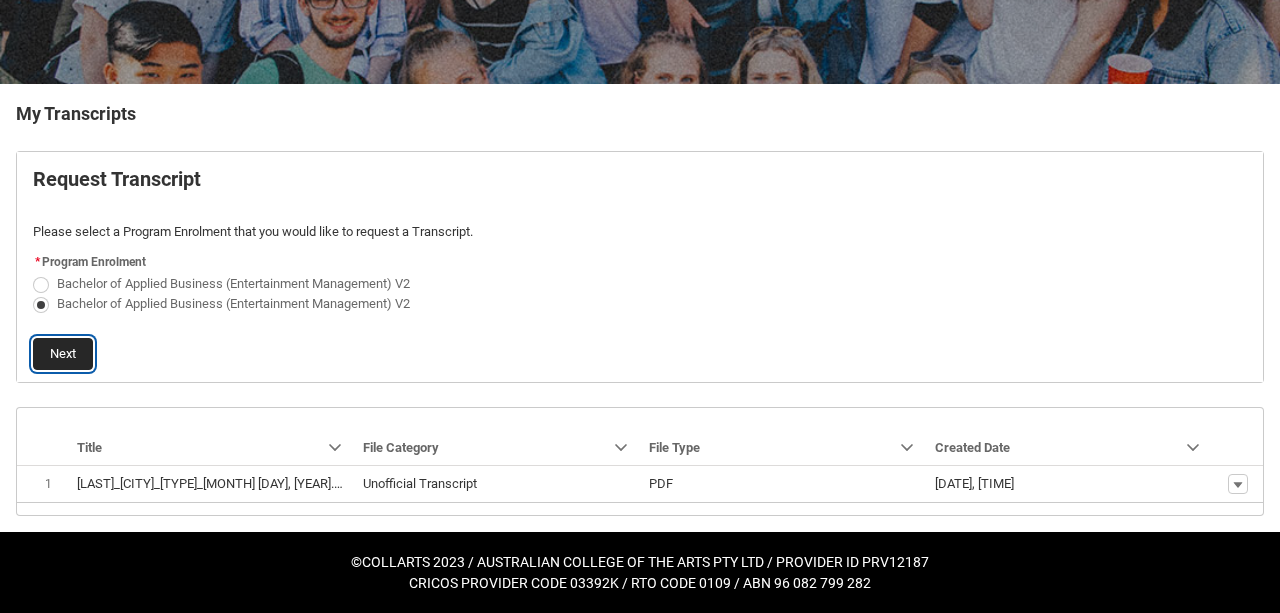 click on "Next" 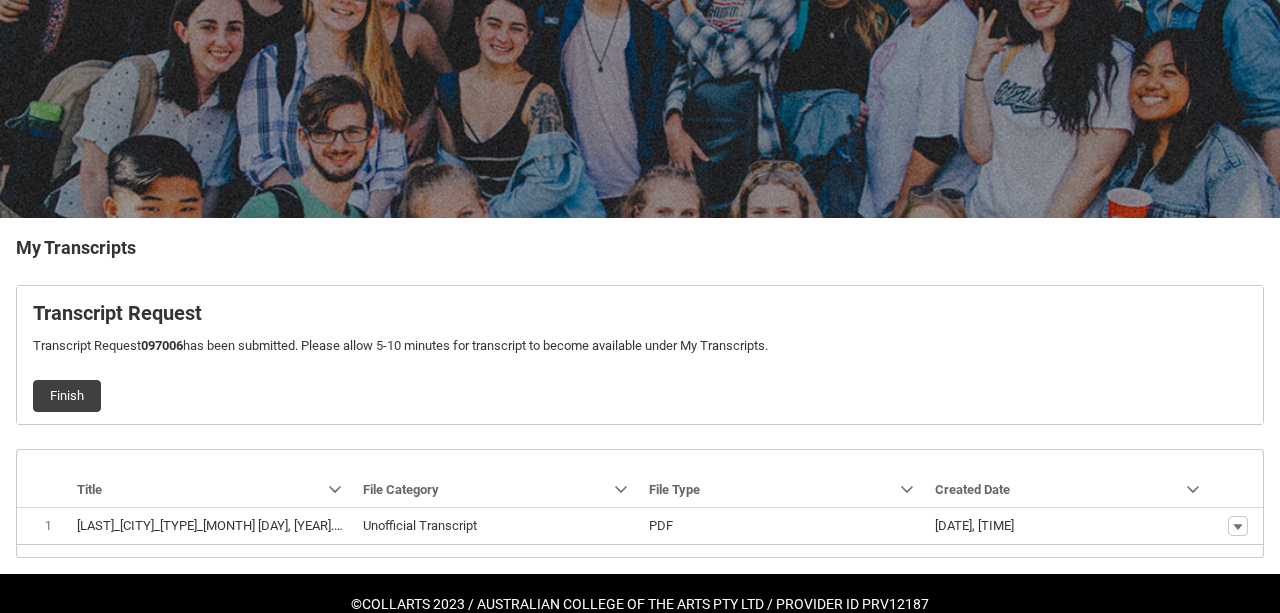 scroll, scrollTop: 224, scrollLeft: 0, axis: vertical 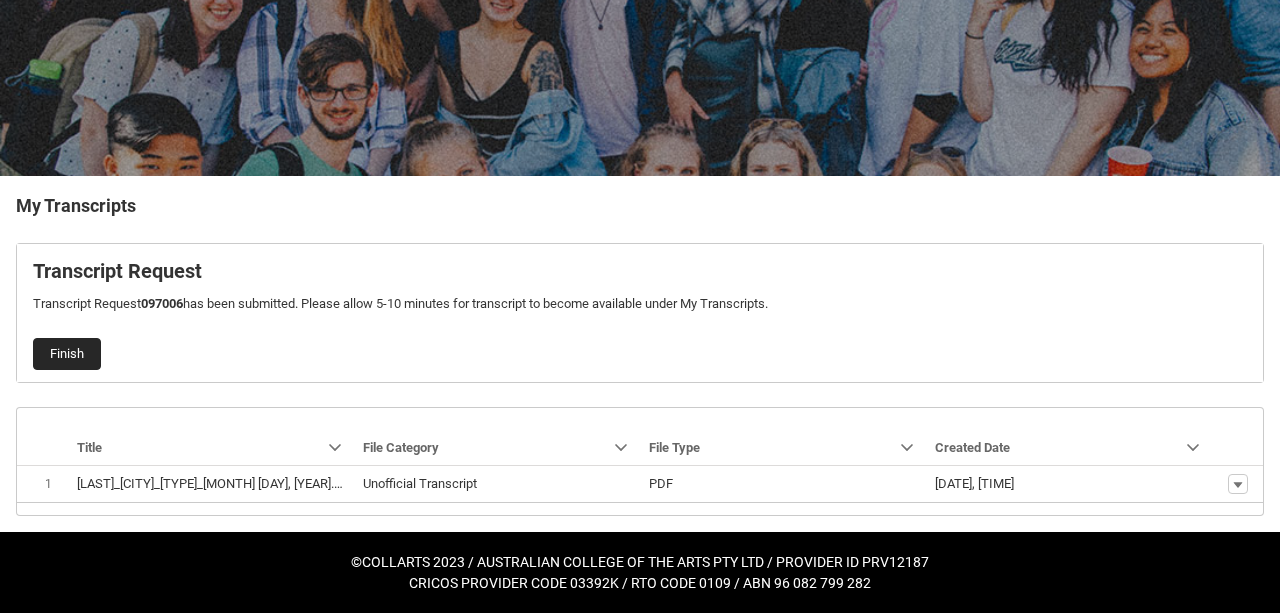 click on "Finish" 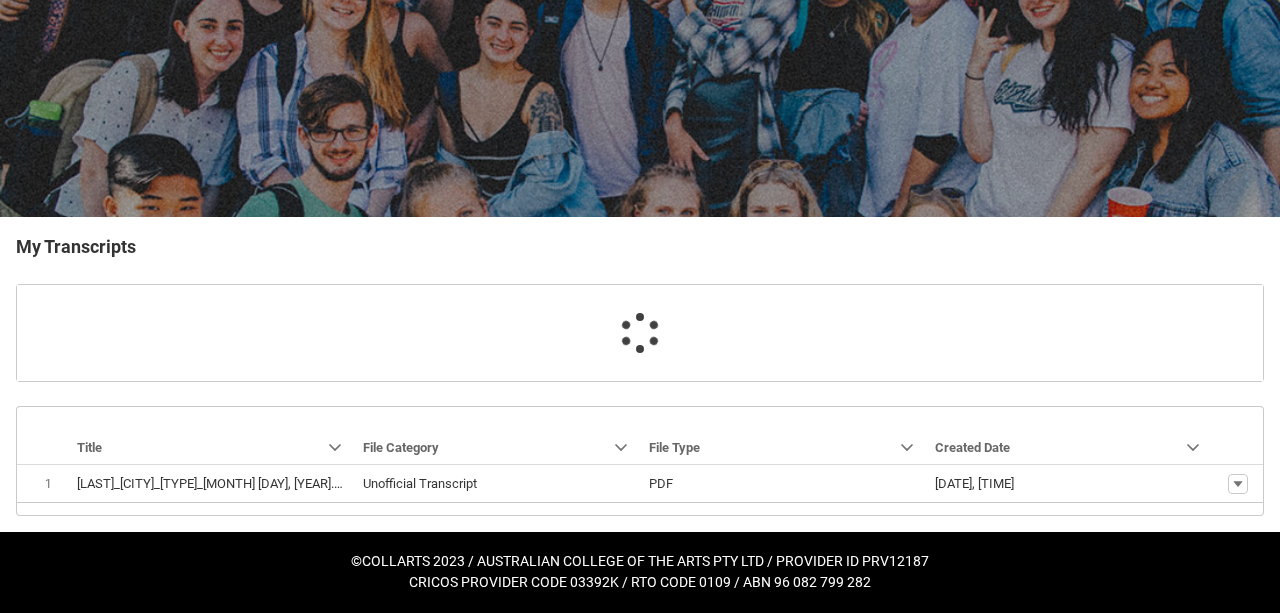 scroll, scrollTop: 182, scrollLeft: 0, axis: vertical 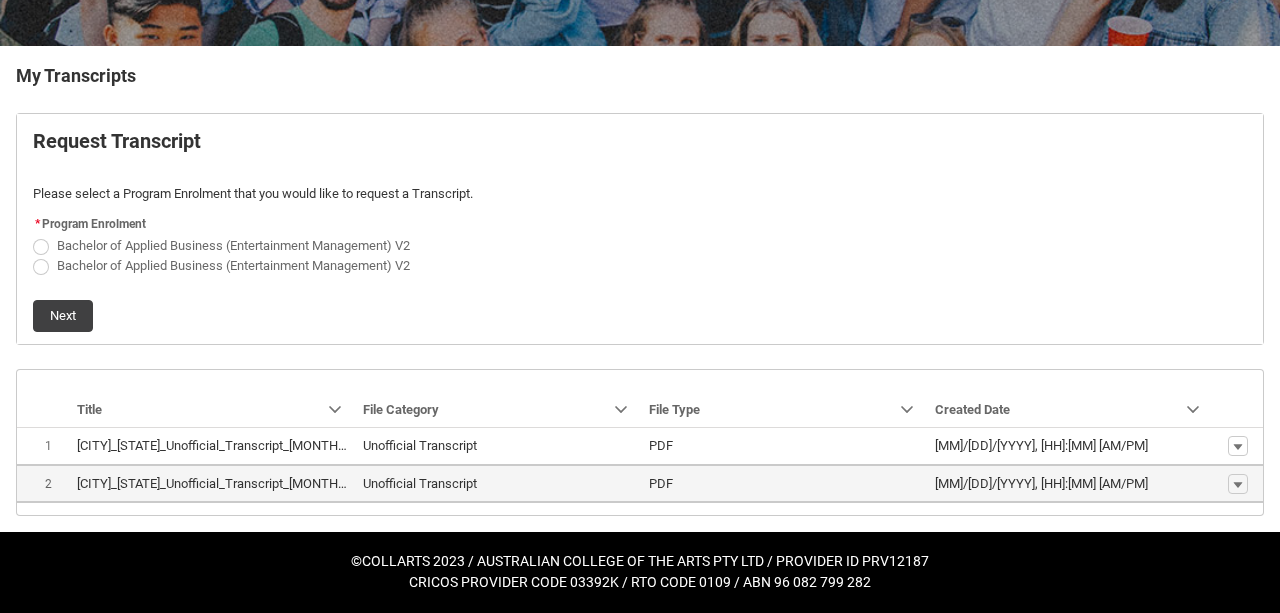 click on "[CITY]_[STATE]_Unofficial_Transcript_[MONTH] [DAY], [YEAR].pdf" at bounding box center (212, 483) 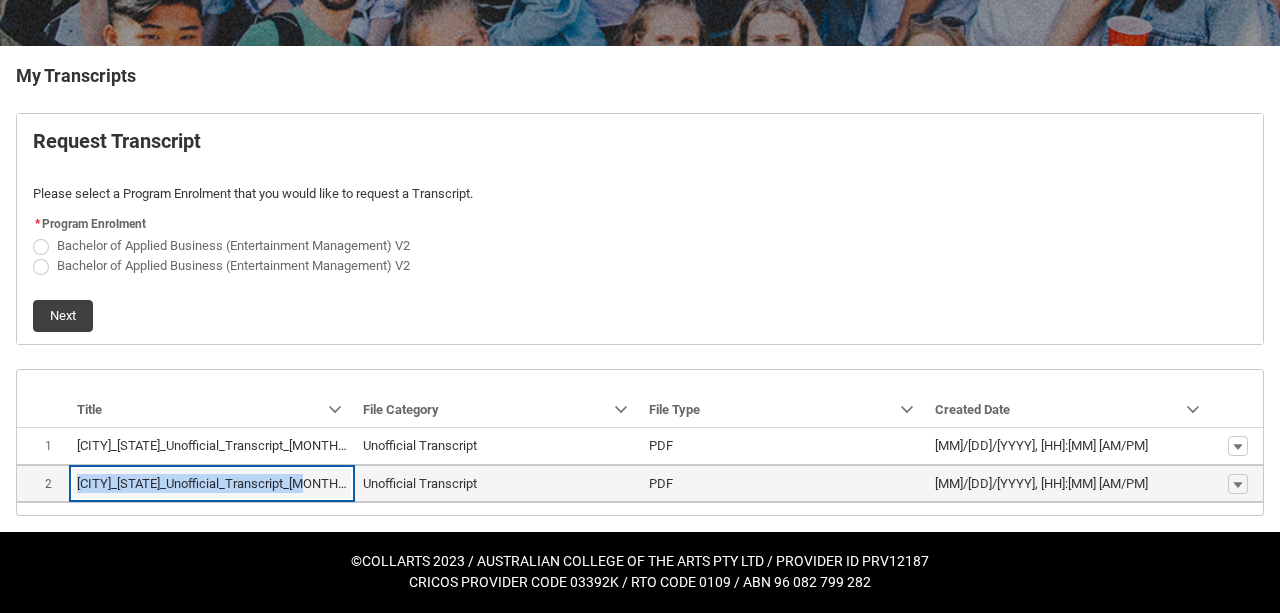 click on "Evans_Indiana_Unofficial_Transcript_Aug 5, 2025.pdf" at bounding box center (212, 483) 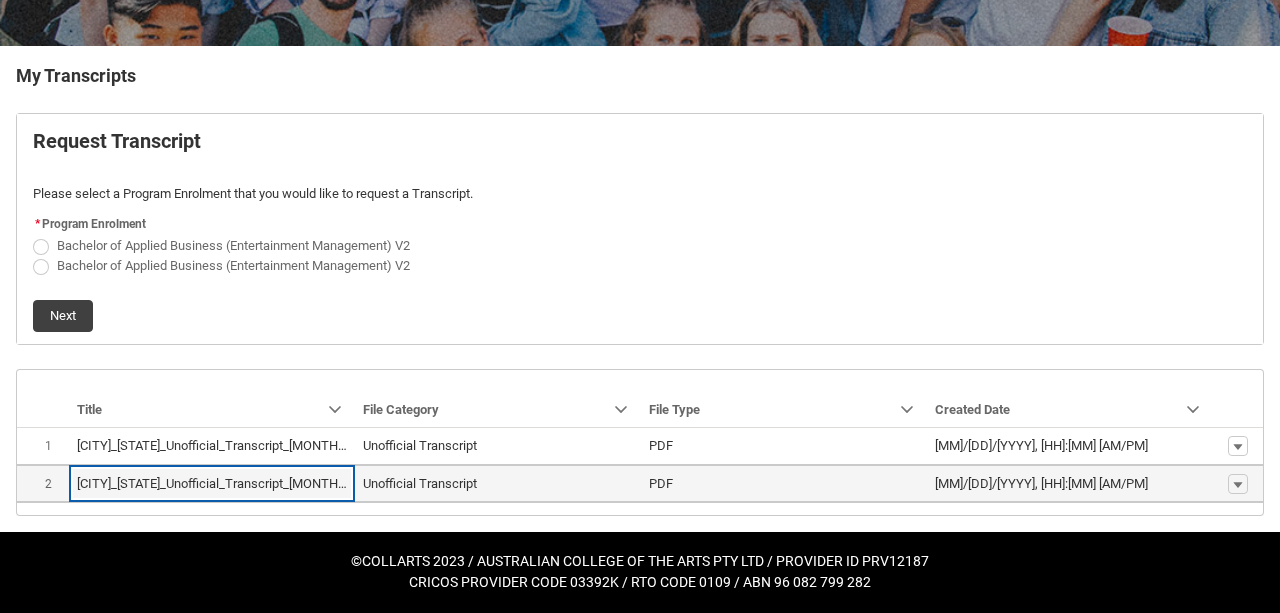 click on "Unofficial Transcript" at bounding box center (498, 483) 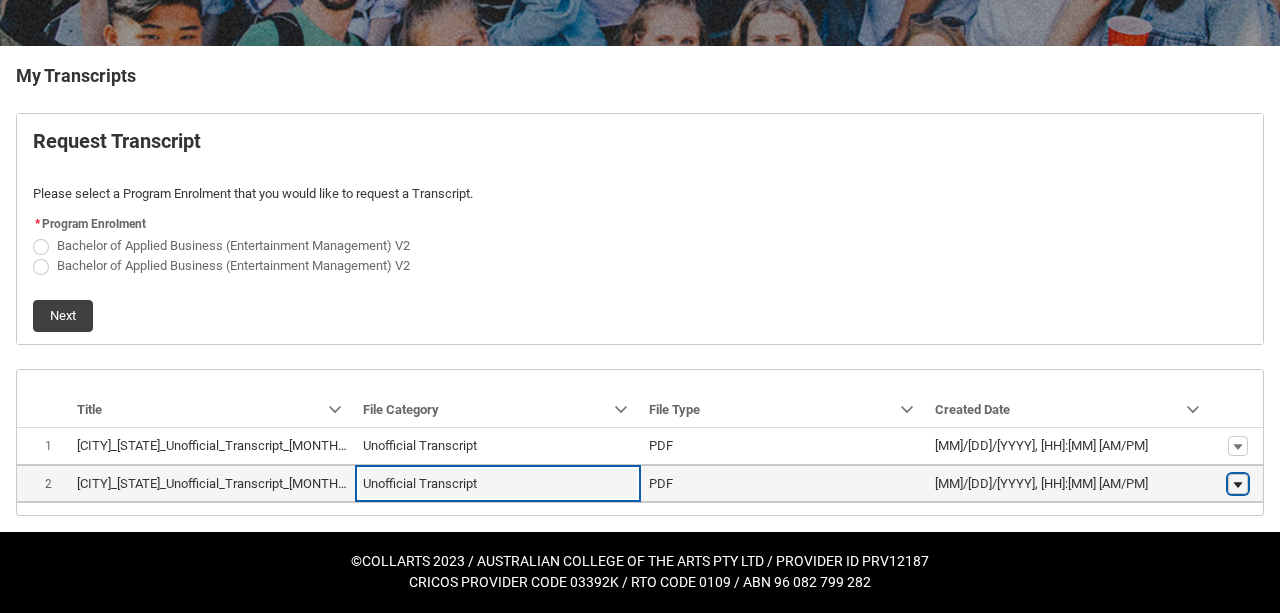click 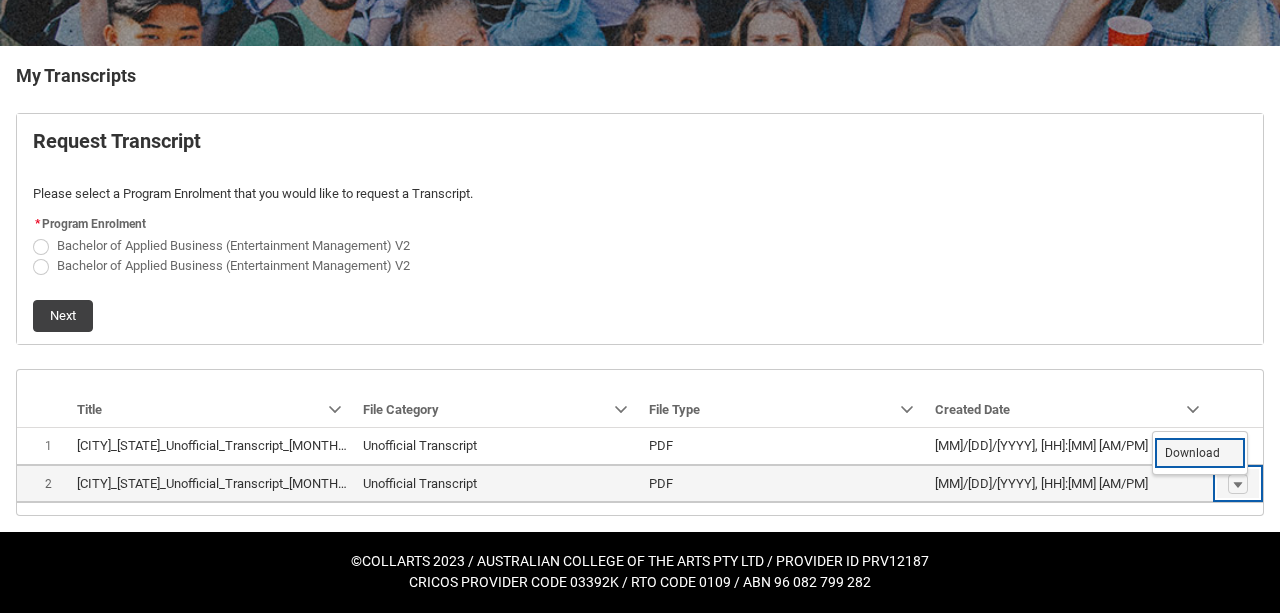 click on "Download" at bounding box center (1192, 453) 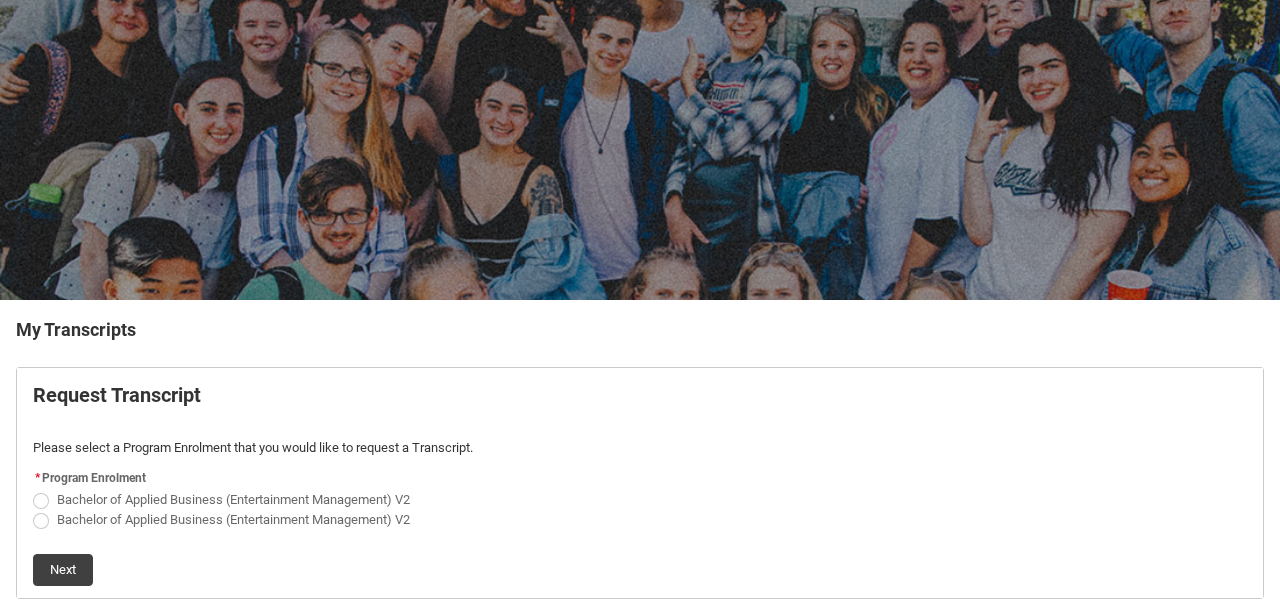 scroll, scrollTop: 0, scrollLeft: 0, axis: both 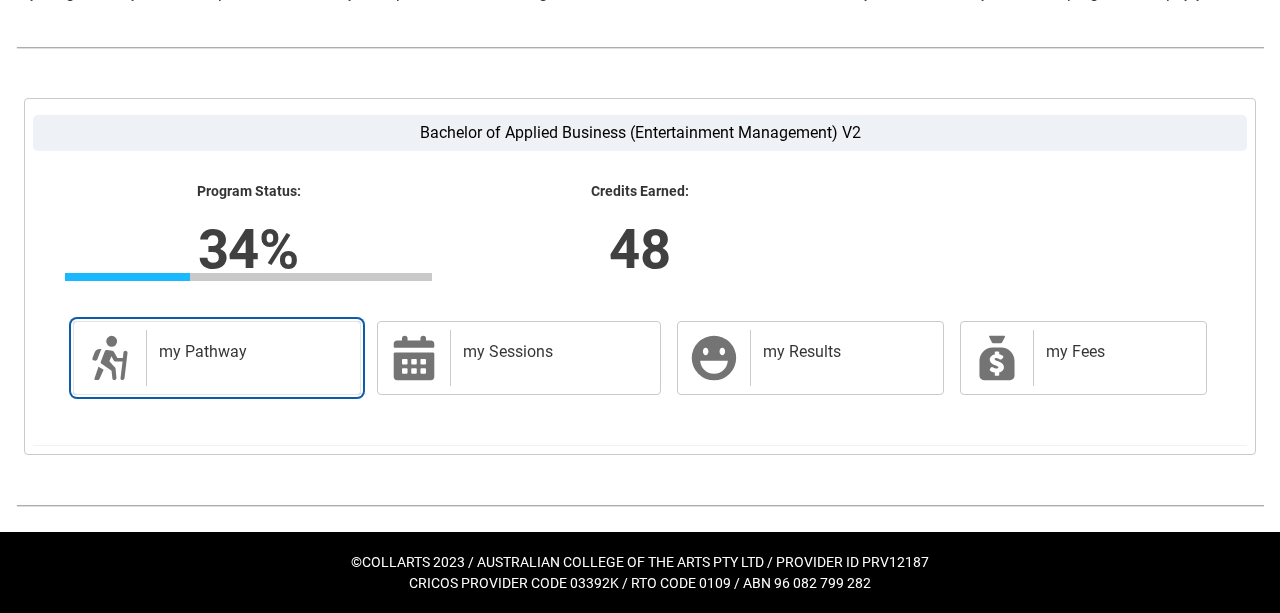 click on "my Pathway" at bounding box center [249, 352] 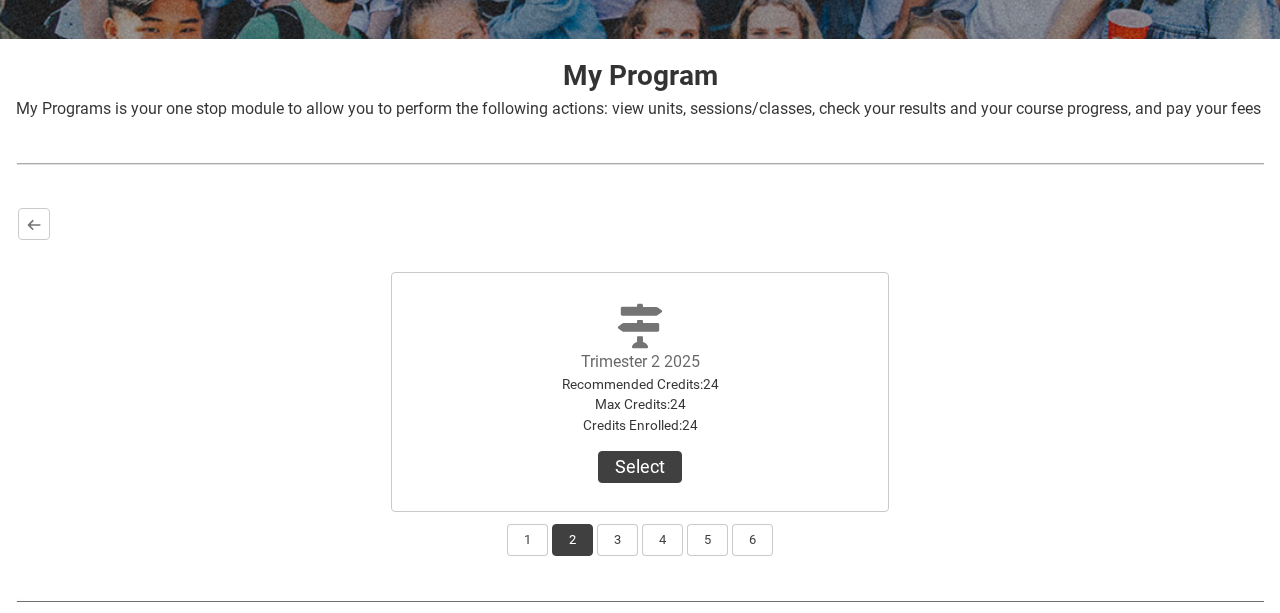 scroll, scrollTop: 480, scrollLeft: 0, axis: vertical 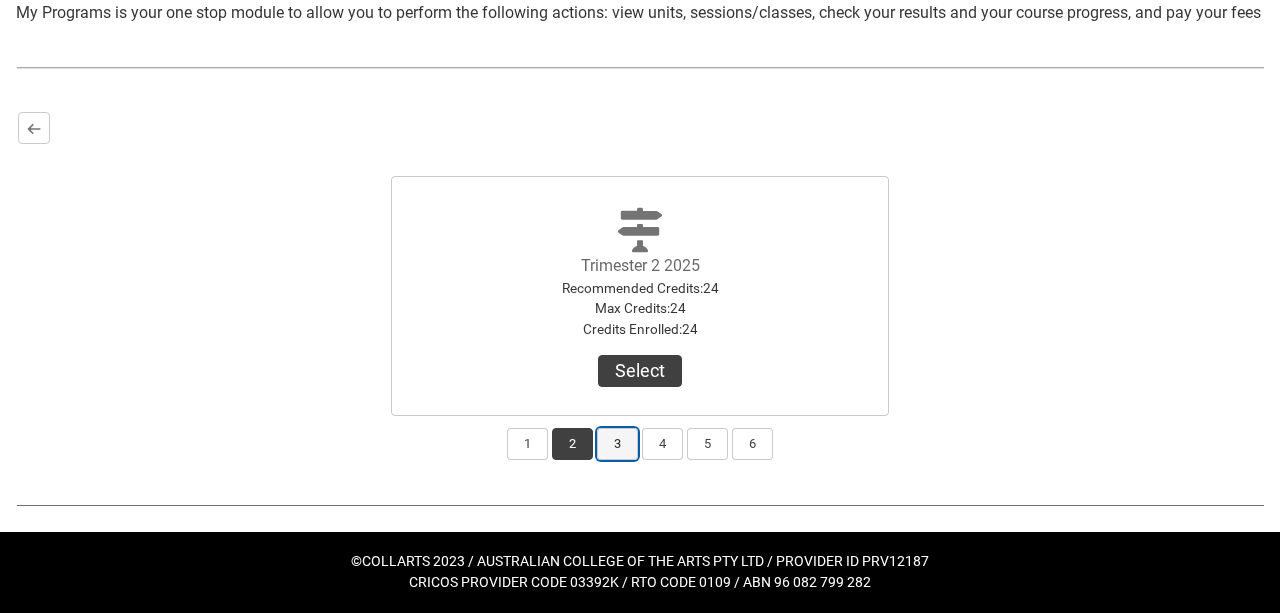 click on "3" at bounding box center [617, 444] 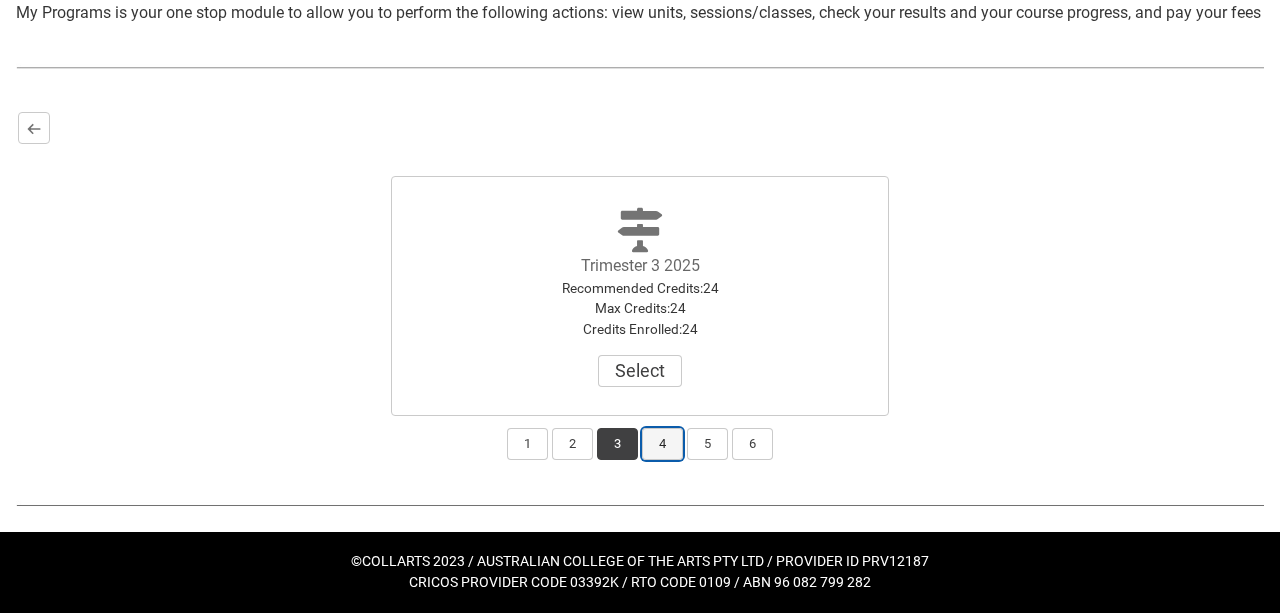 click on "4" at bounding box center (662, 444) 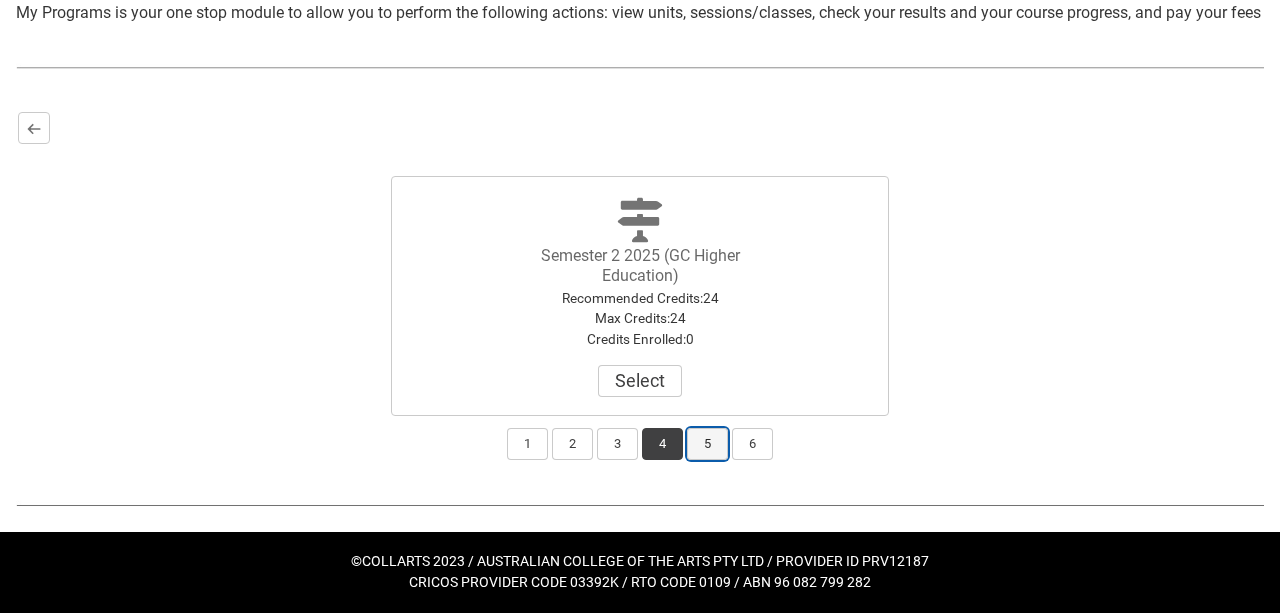 click on "5" at bounding box center [707, 444] 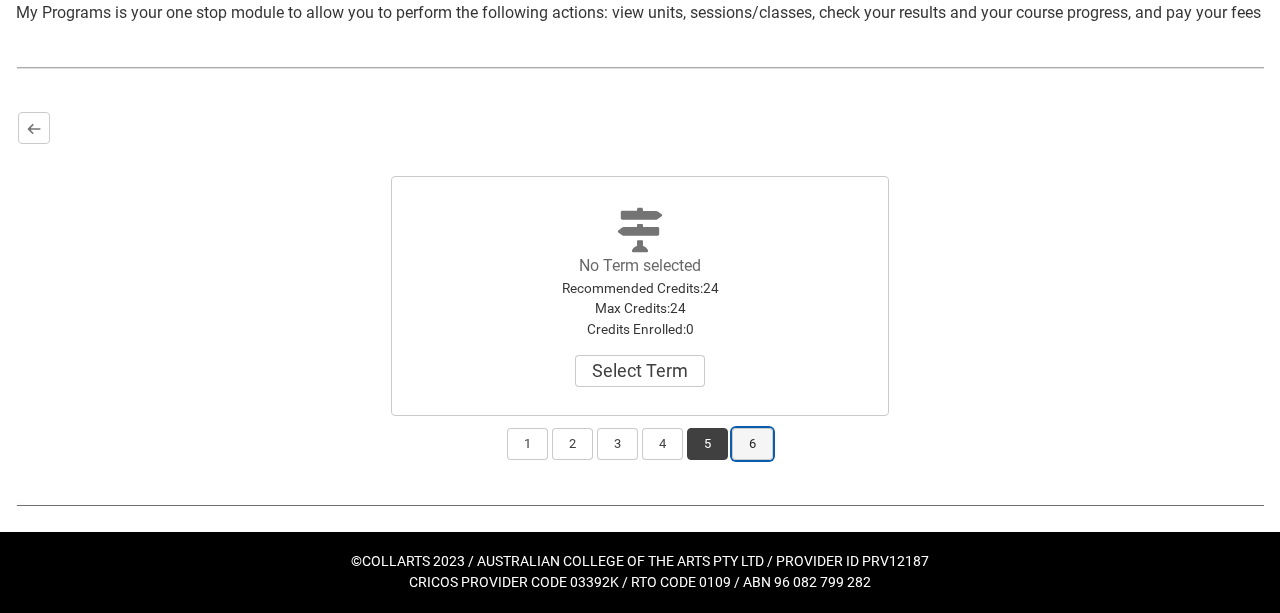 click on "6" at bounding box center [752, 444] 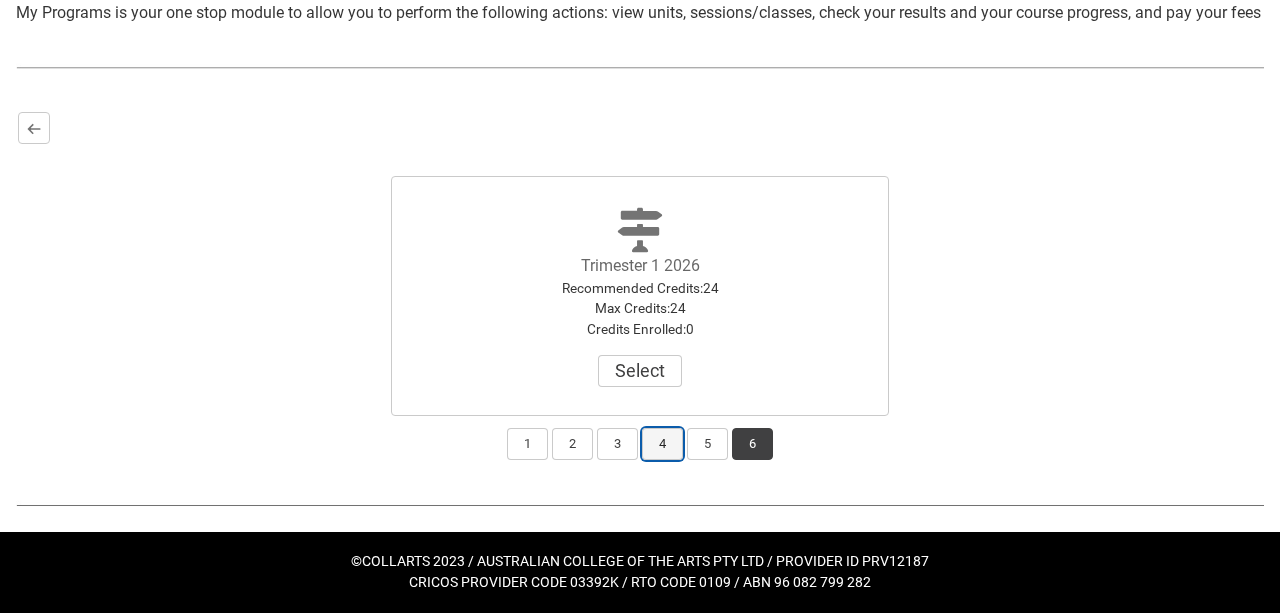 click on "4" at bounding box center [662, 444] 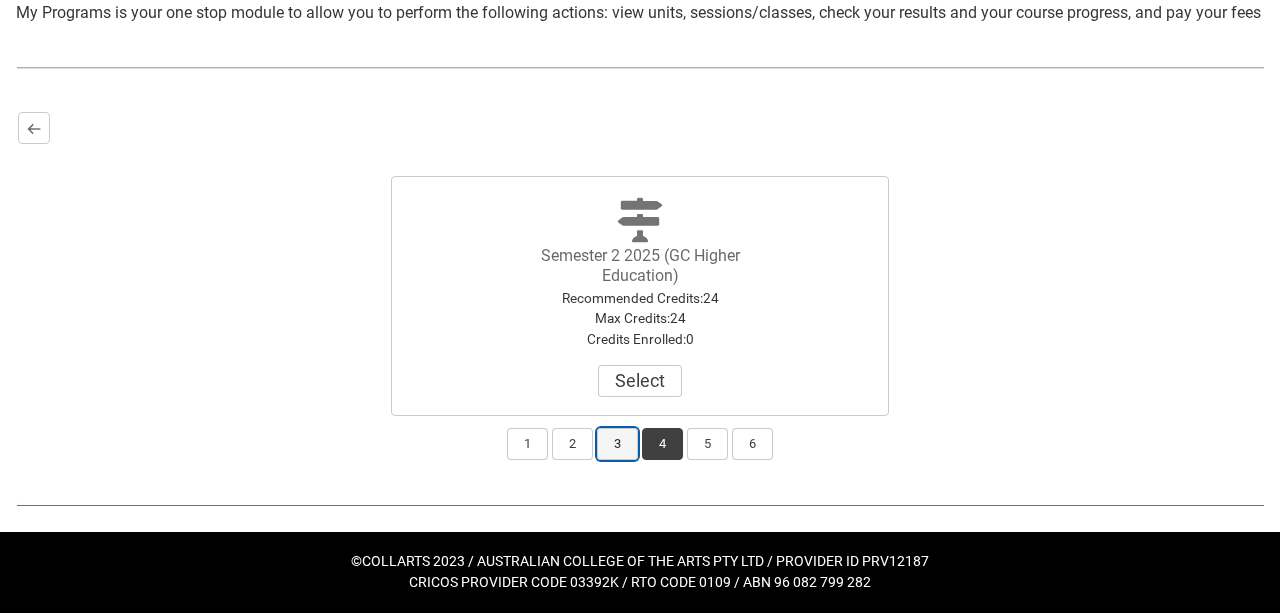 click on "3" at bounding box center [617, 444] 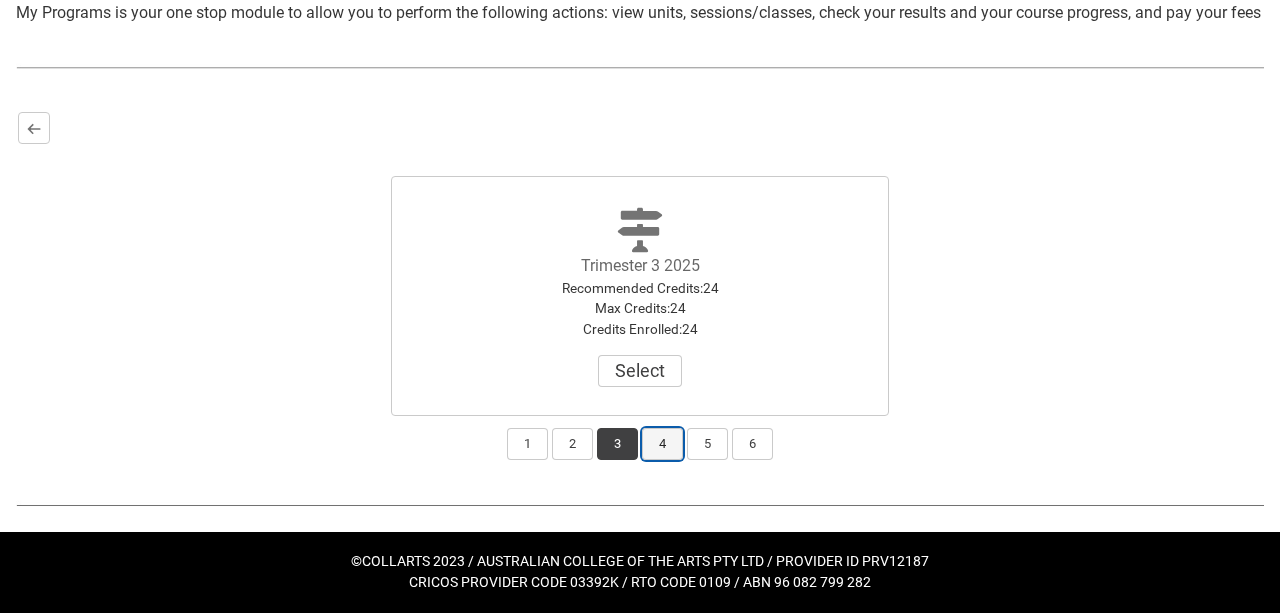 click on "4" at bounding box center [662, 444] 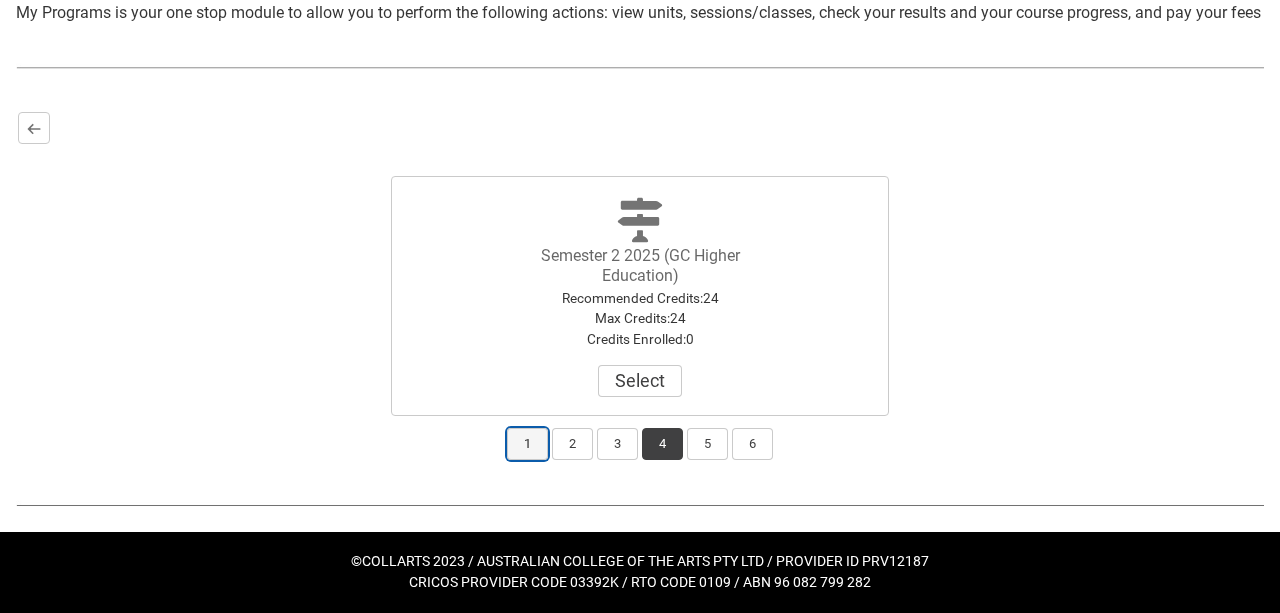 click on "1" at bounding box center (527, 444) 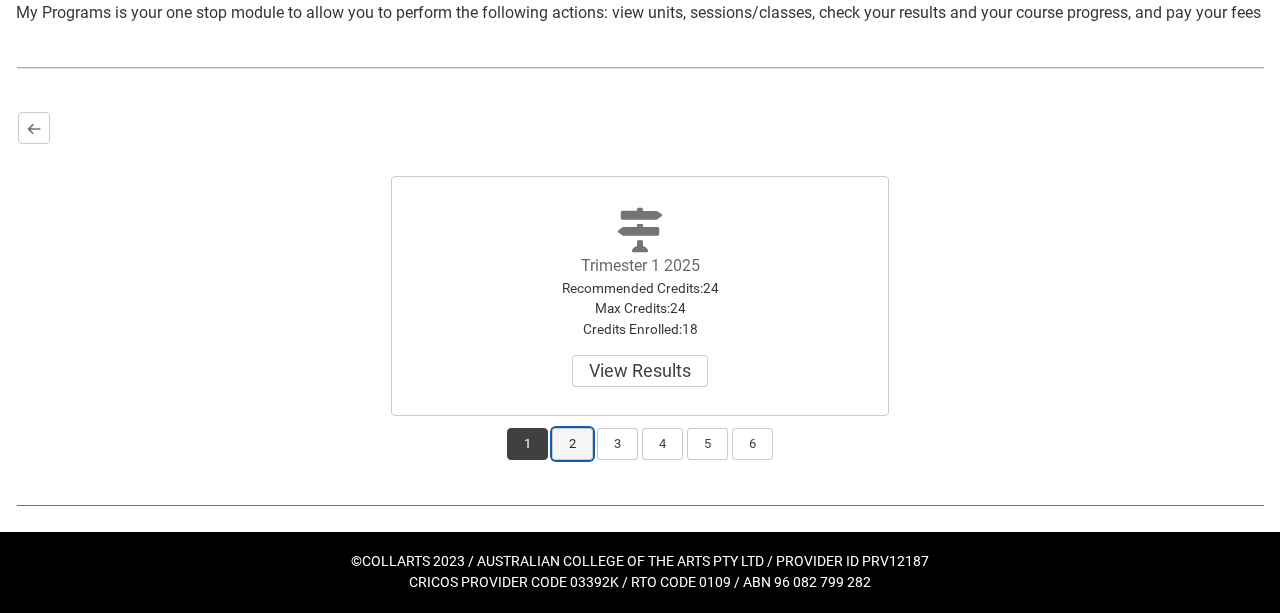 click on "2" at bounding box center [572, 444] 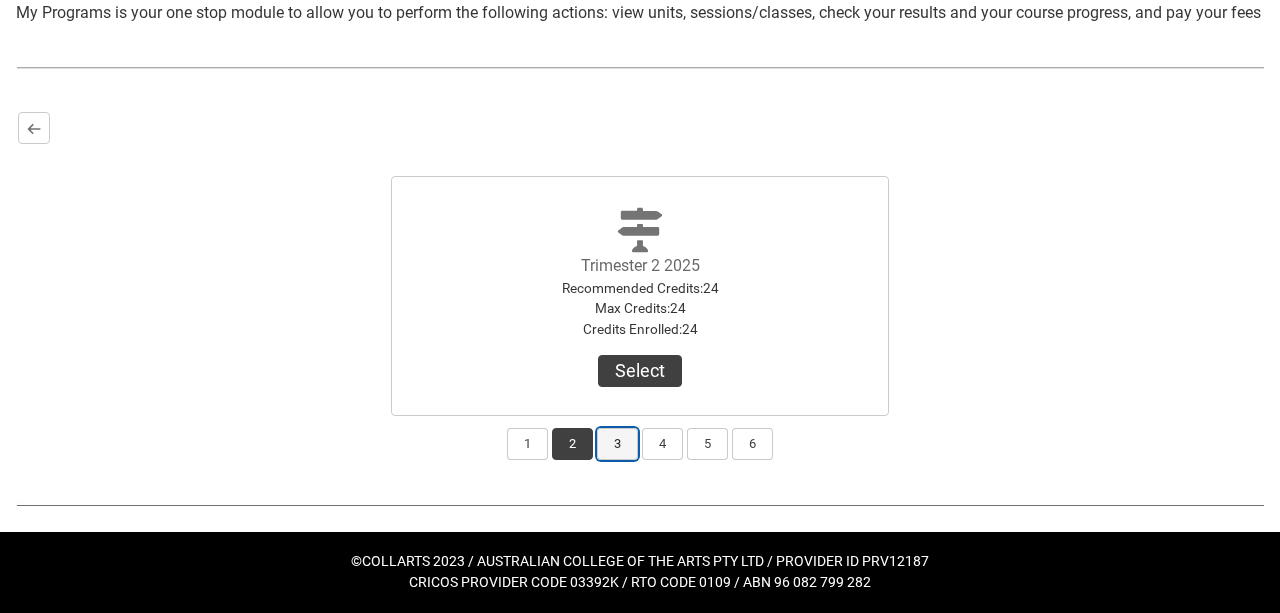 click on "3" at bounding box center [617, 444] 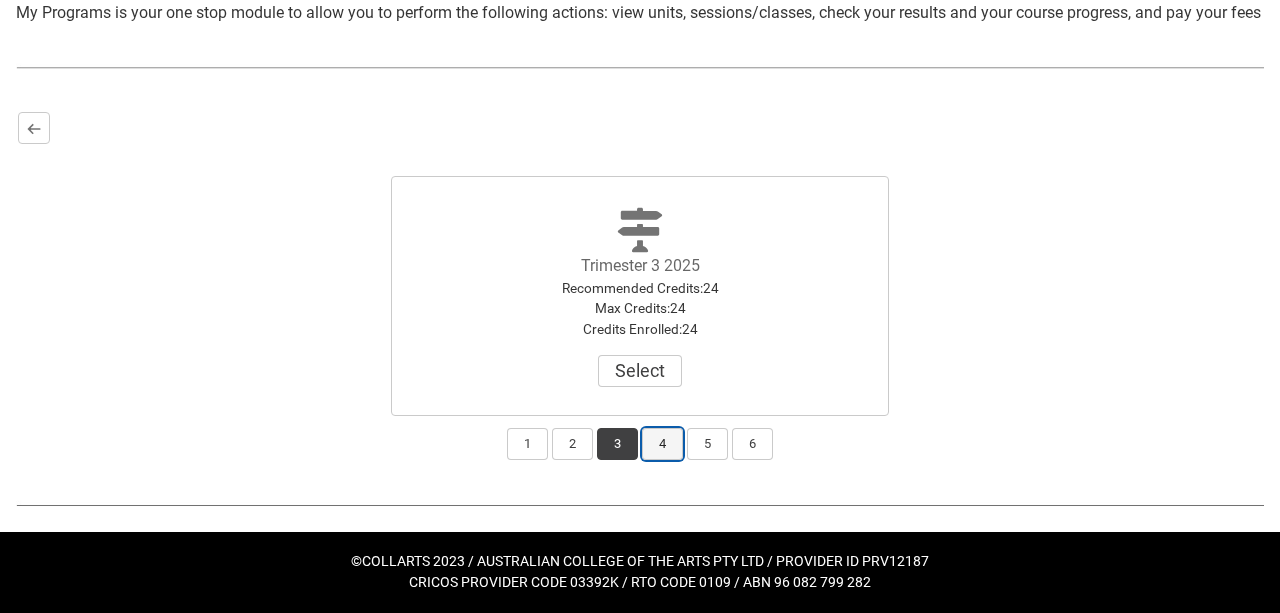 click on "4" at bounding box center [662, 444] 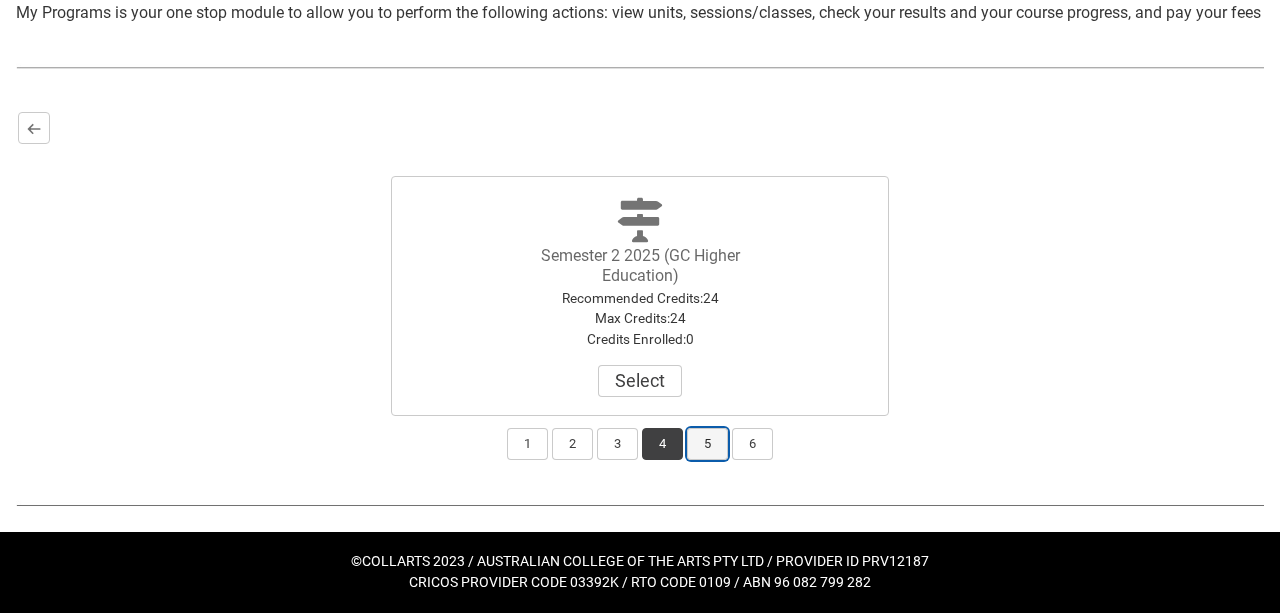 click on "5" at bounding box center (707, 444) 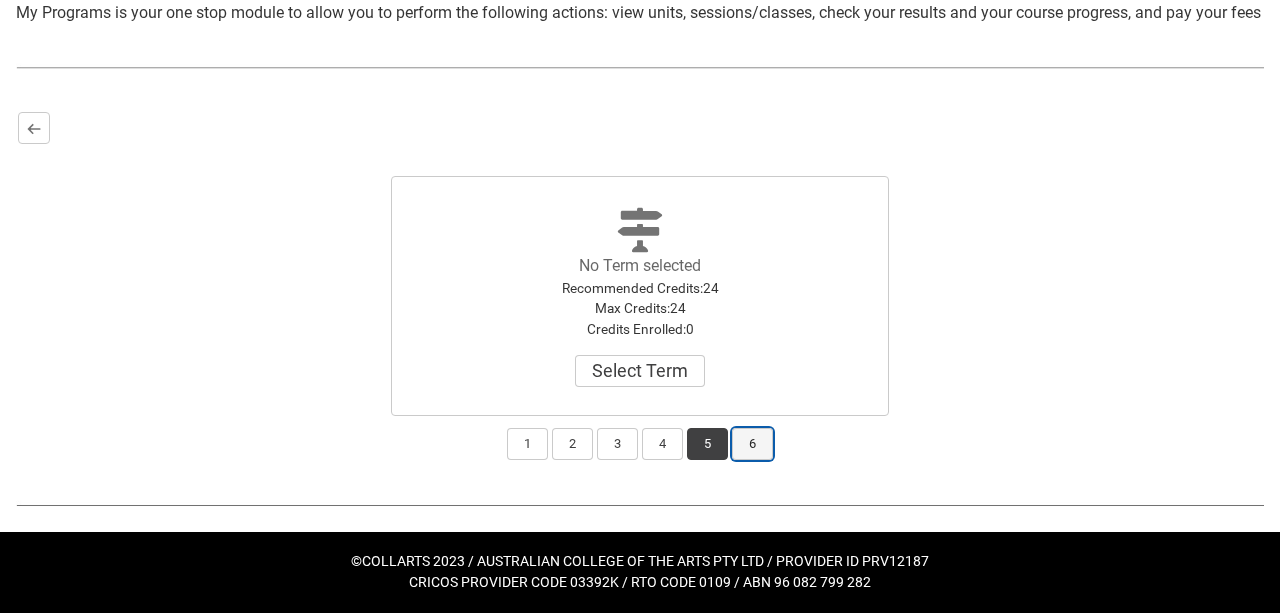 click on "6" at bounding box center (752, 444) 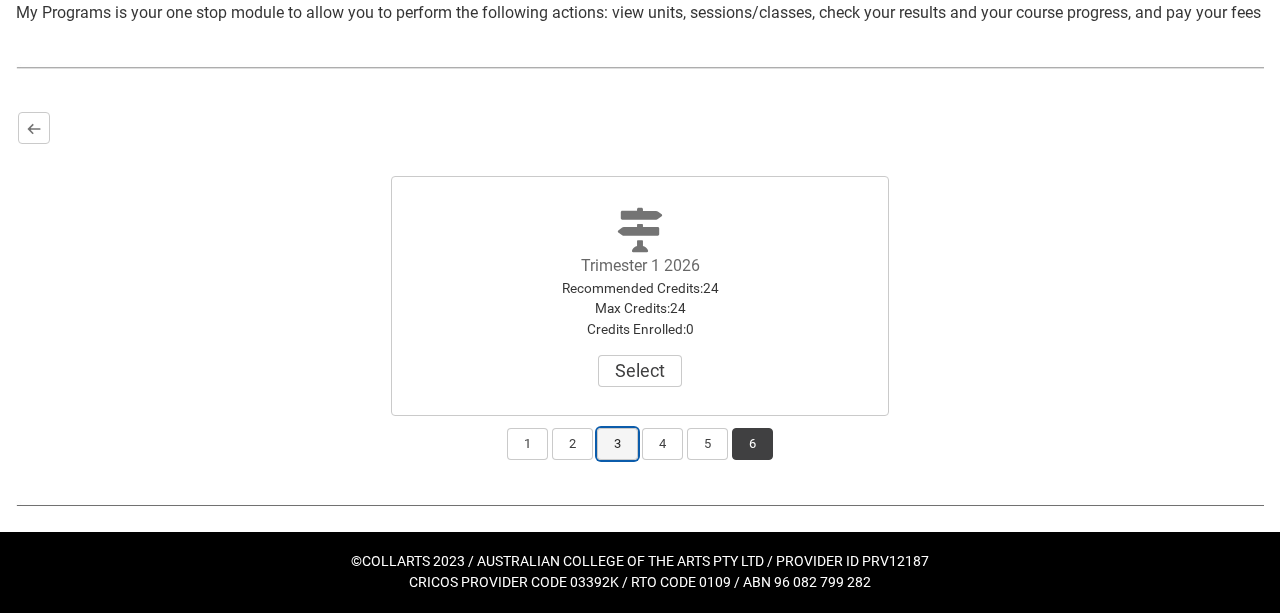 click on "3" at bounding box center [617, 444] 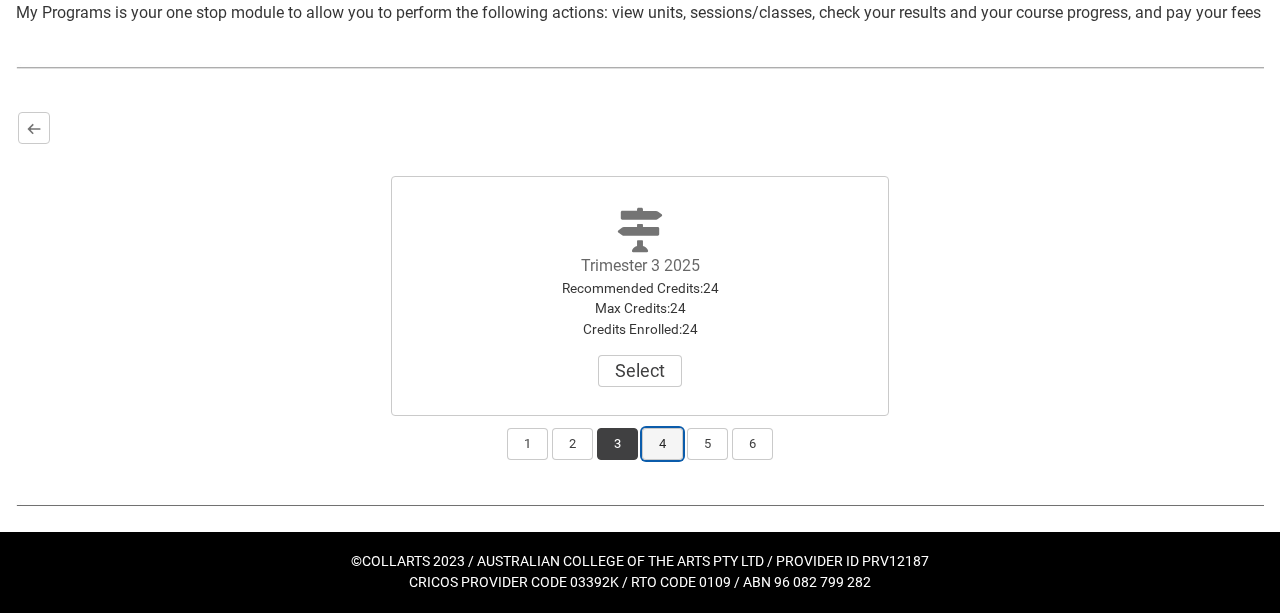 click on "4" at bounding box center [662, 444] 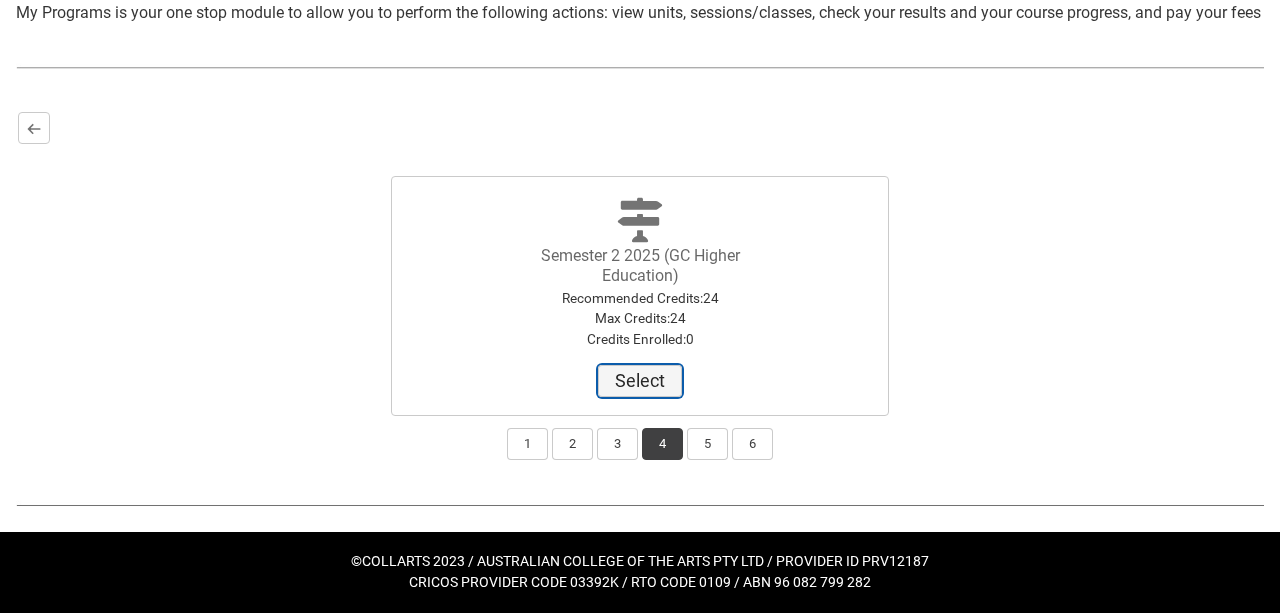 click on "Select" at bounding box center [640, 381] 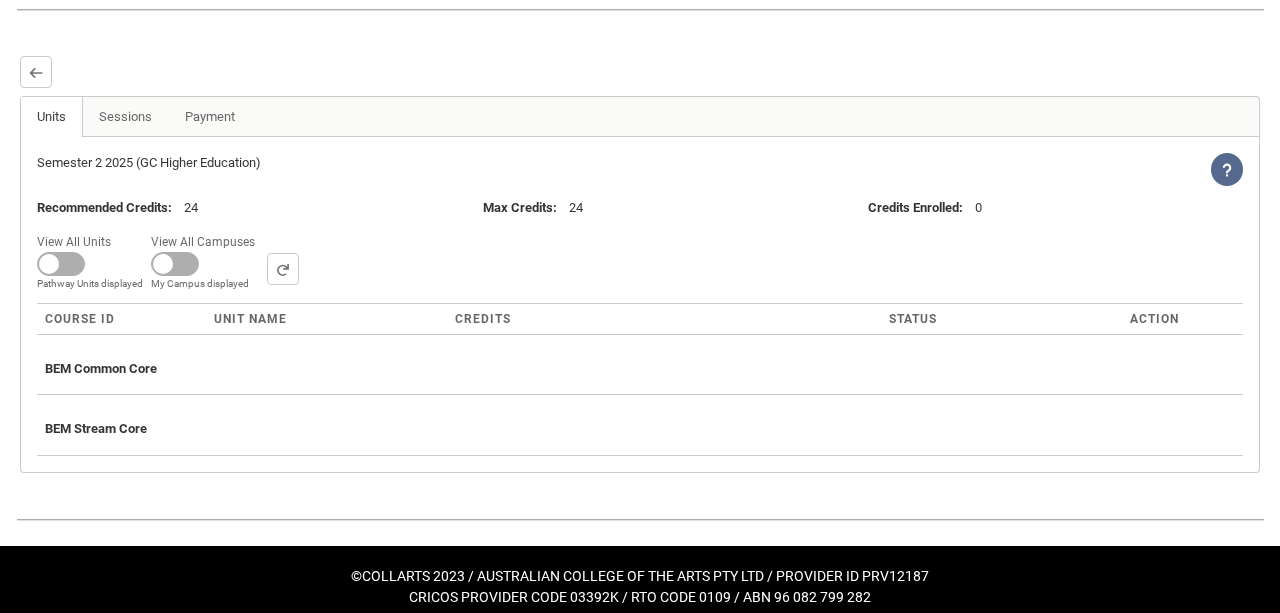 scroll, scrollTop: 504, scrollLeft: 0, axis: vertical 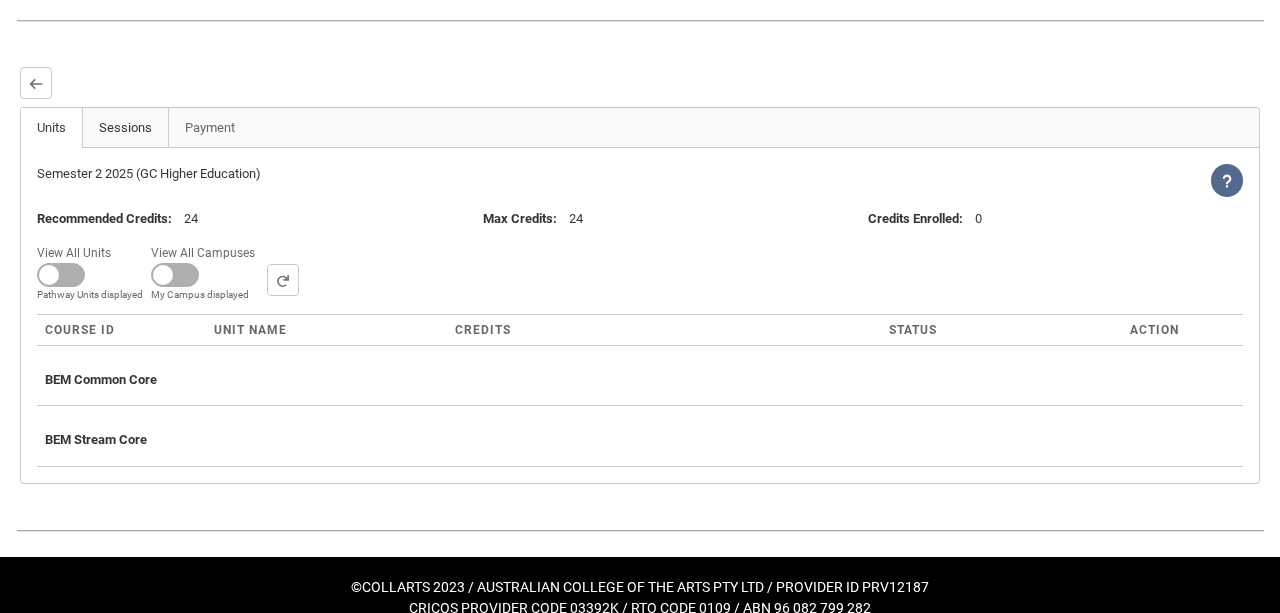 click on "Sessions" at bounding box center (125, 128) 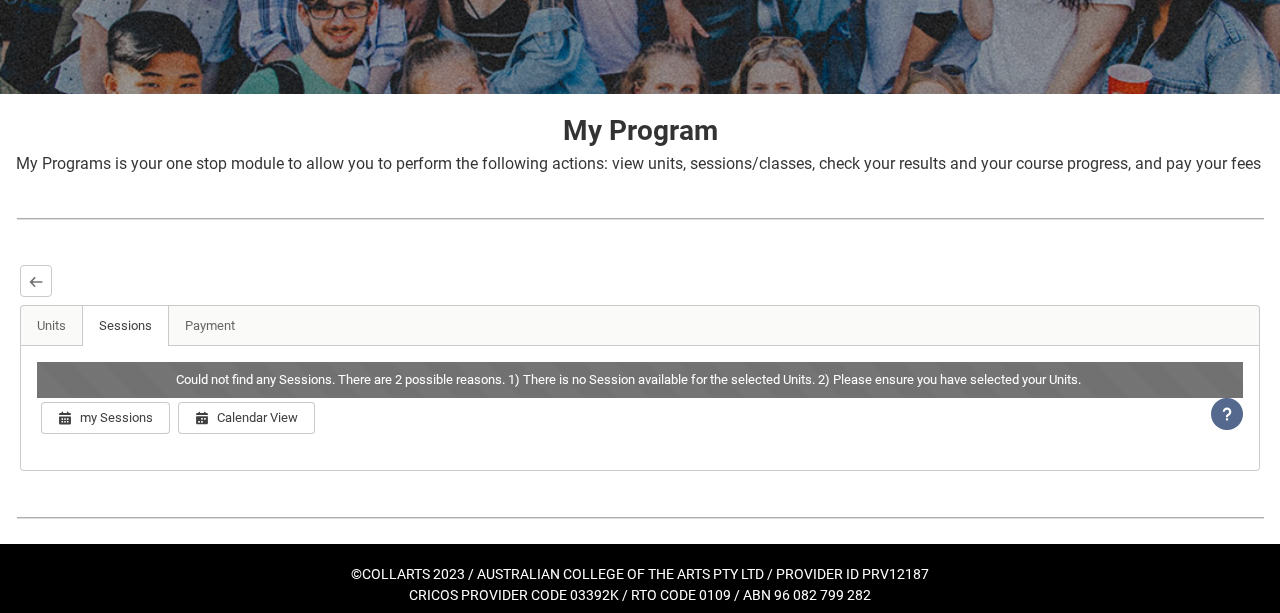 scroll, scrollTop: 342, scrollLeft: 0, axis: vertical 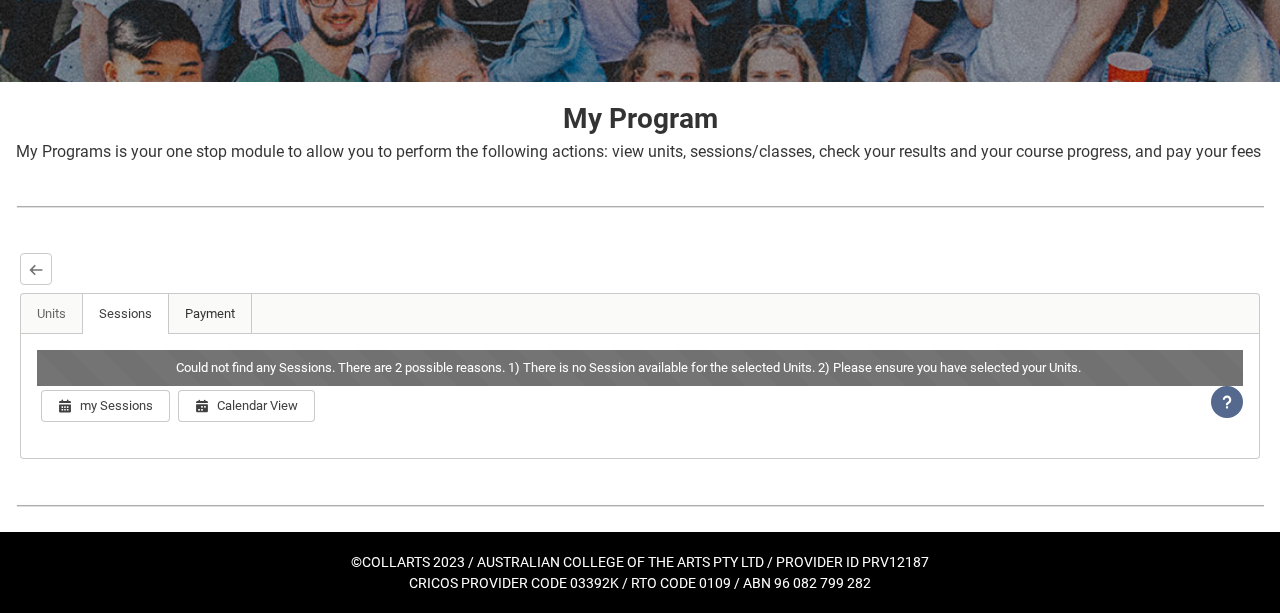 click on "Payment" at bounding box center [210, 314] 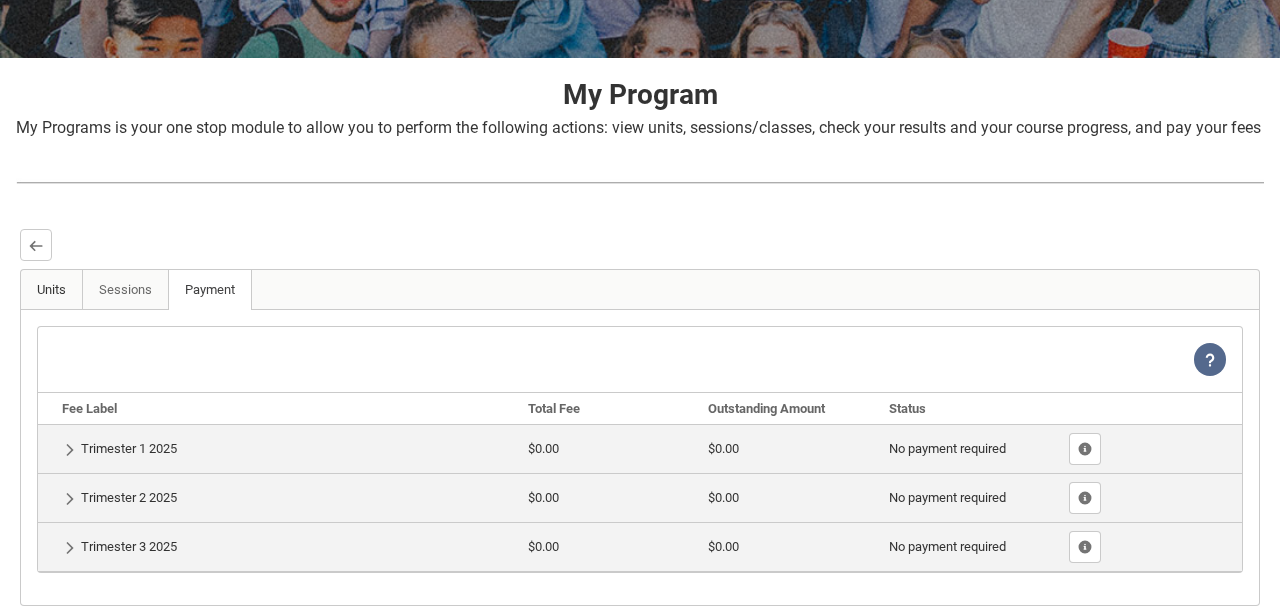click on "Units" at bounding box center [52, 290] 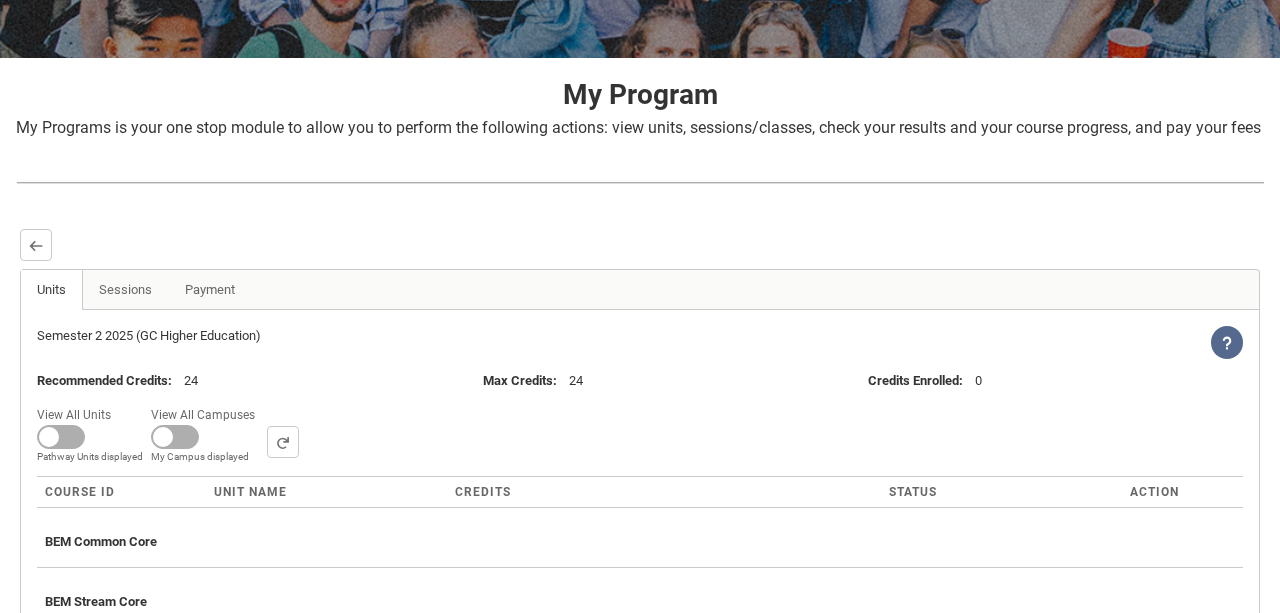 scroll, scrollTop: 553, scrollLeft: 0, axis: vertical 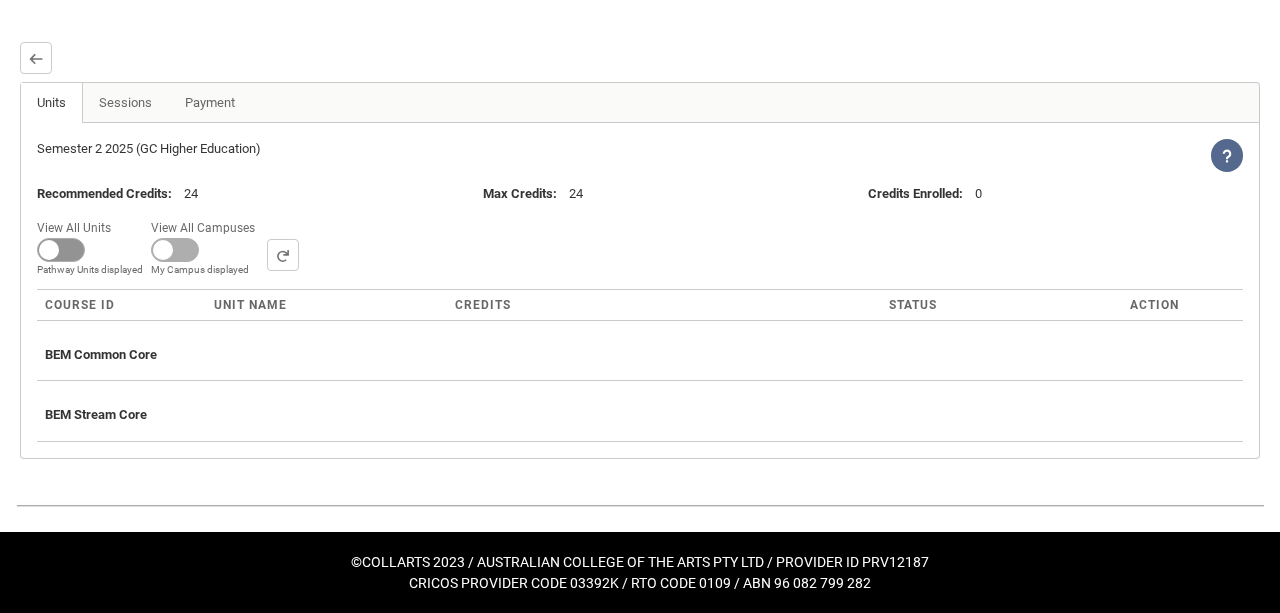 click at bounding box center (61, 250) 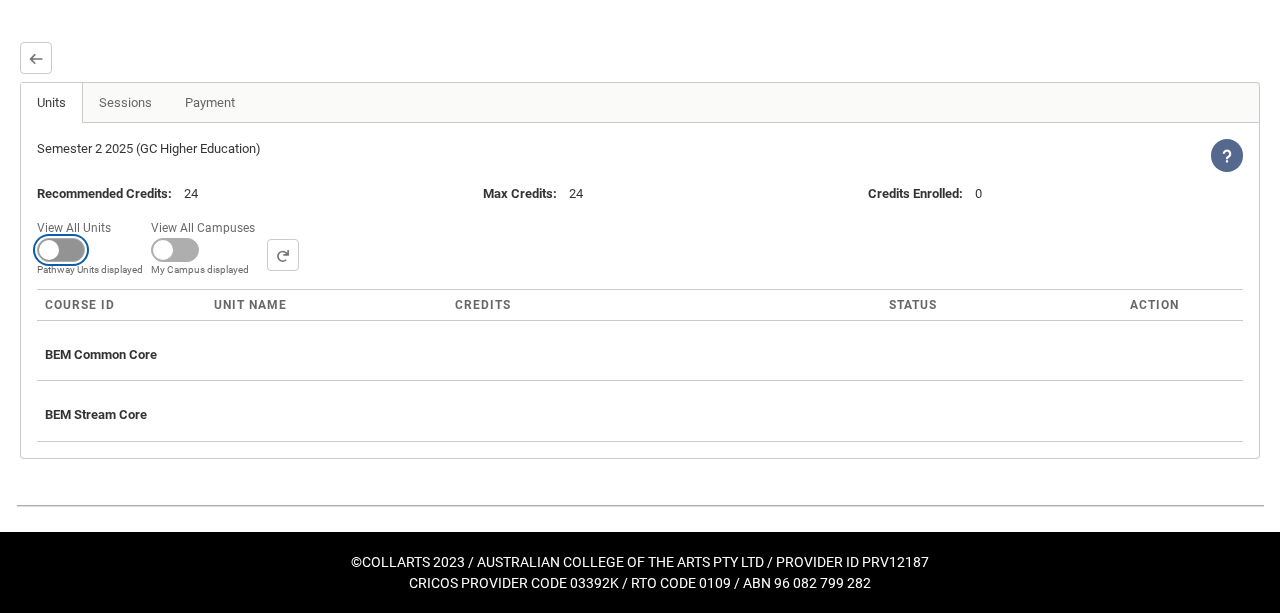 click on "View All Units All Units displayed Pathway Units displayed" at bounding box center [118, 214] 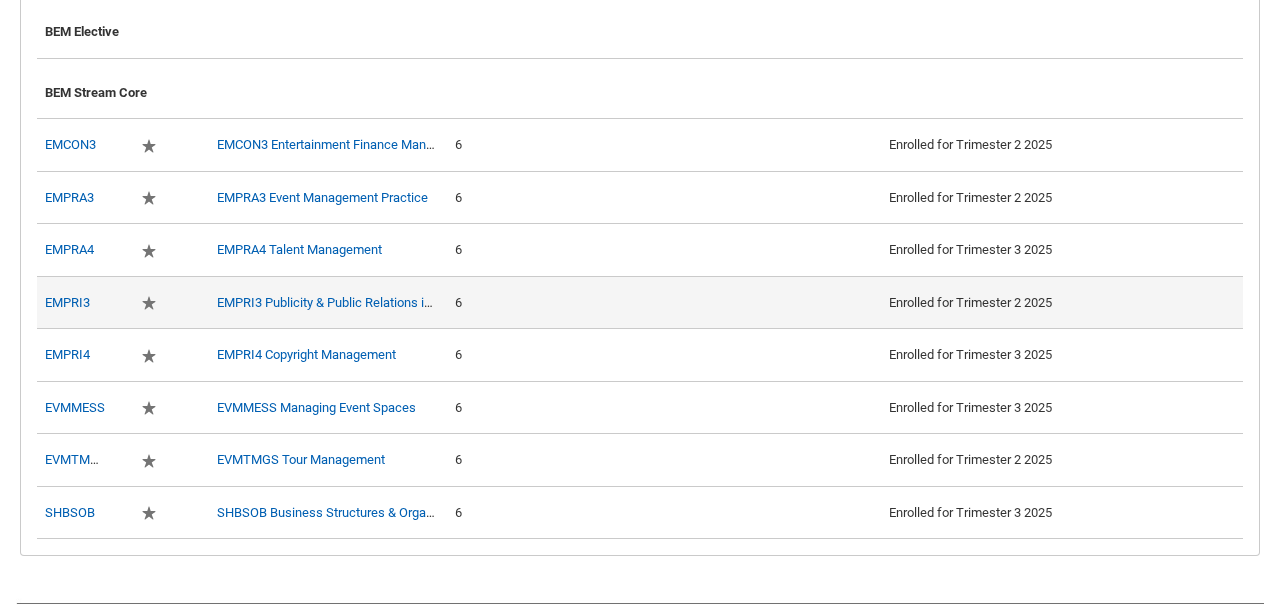 scroll, scrollTop: 1033, scrollLeft: 0, axis: vertical 